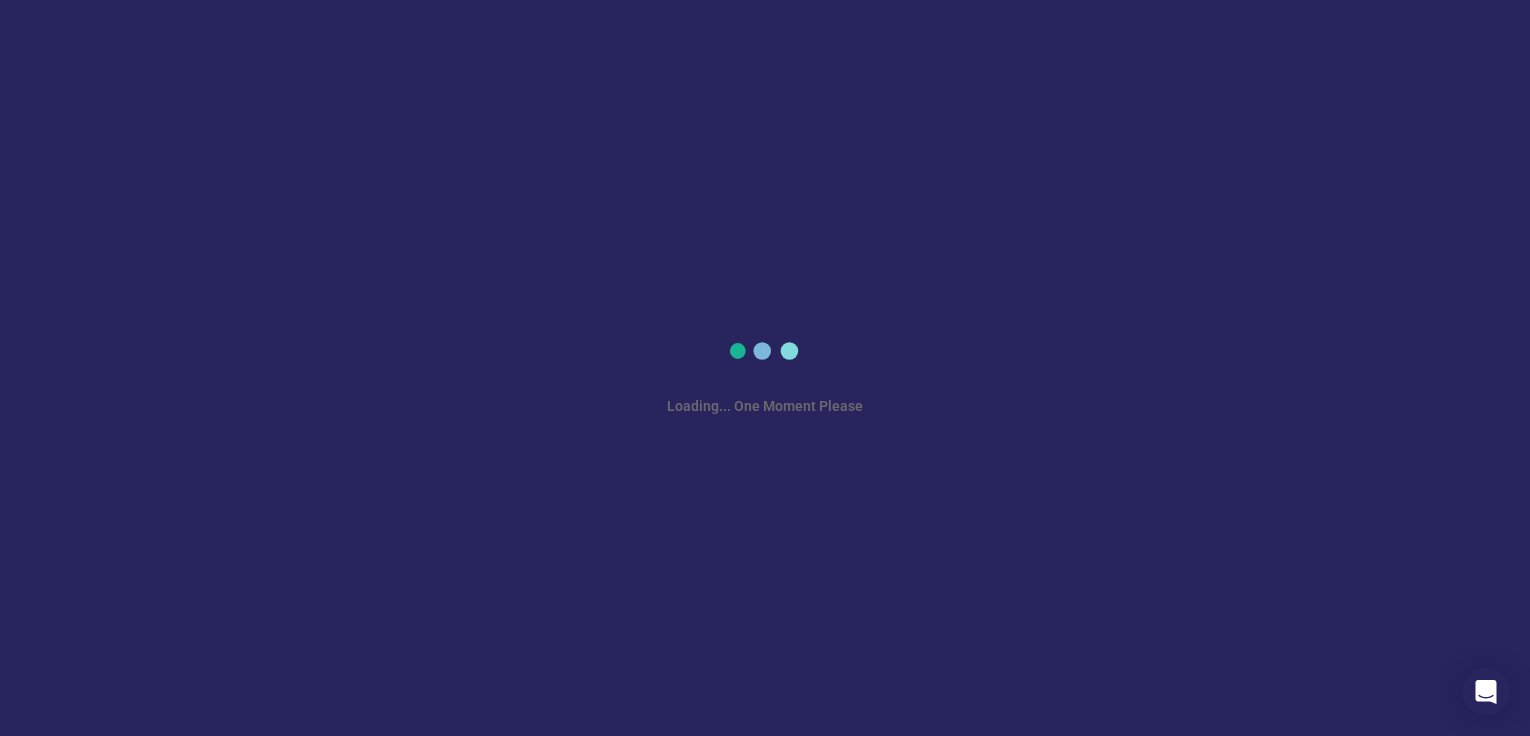 scroll, scrollTop: 0, scrollLeft: 0, axis: both 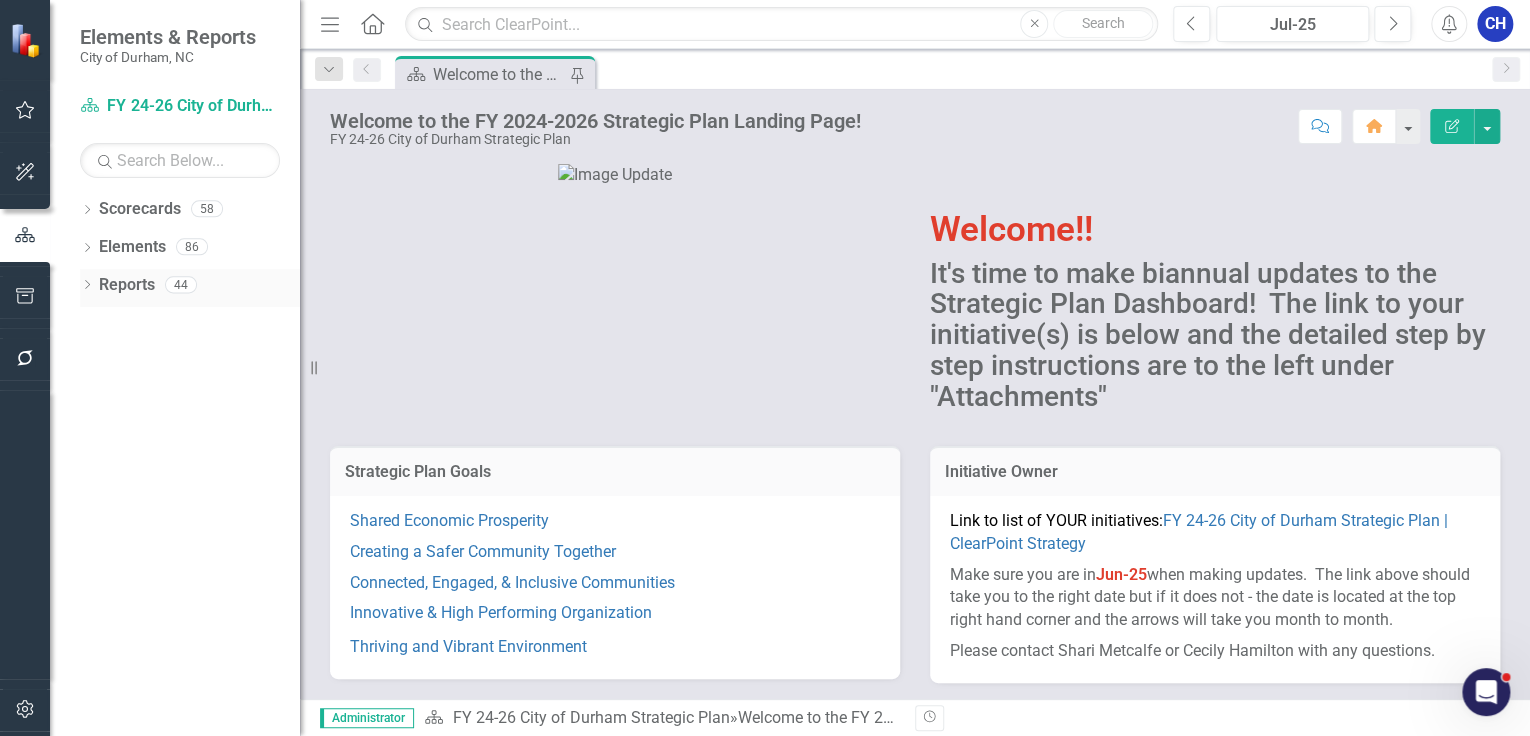 click on "Dropdown" at bounding box center (87, 287) 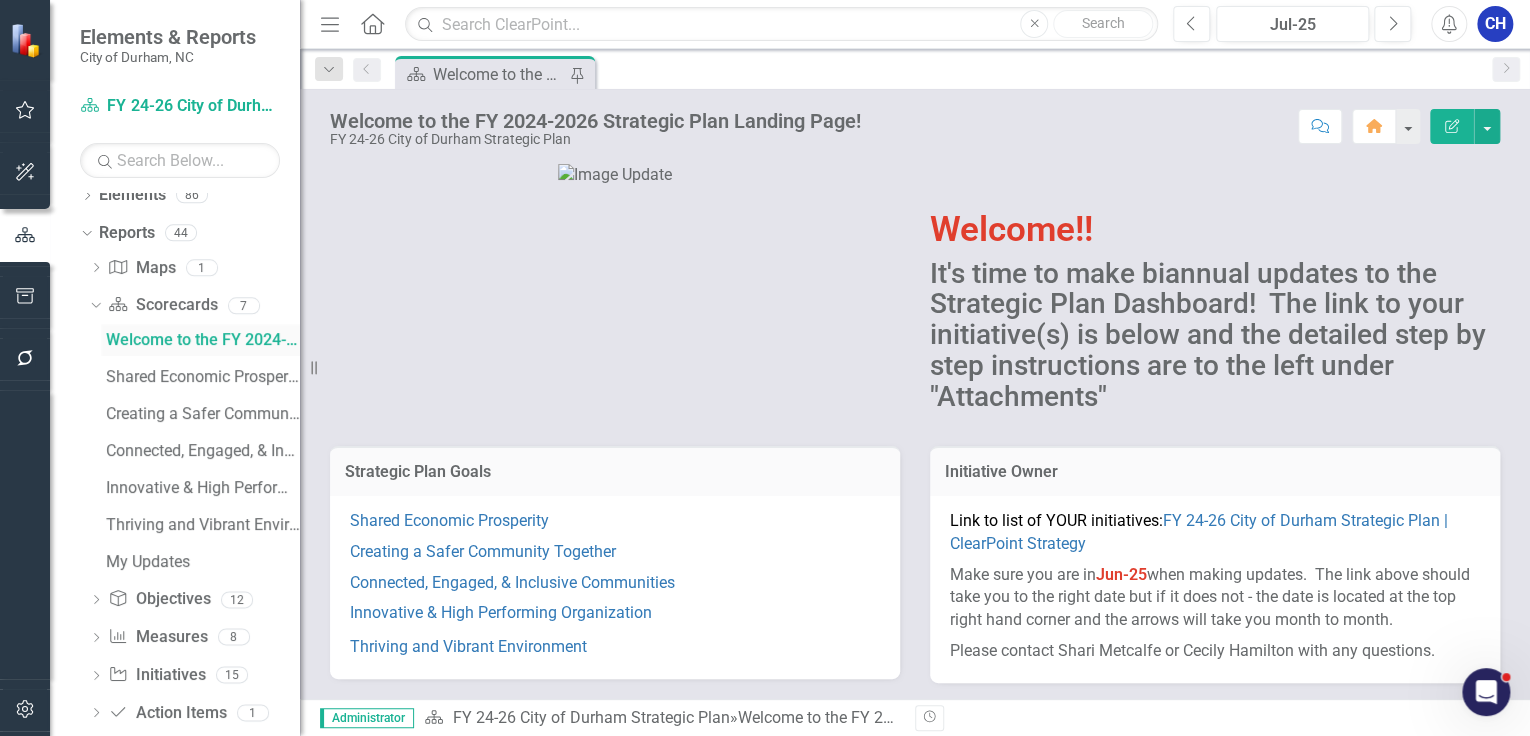 scroll, scrollTop: 80, scrollLeft: 0, axis: vertical 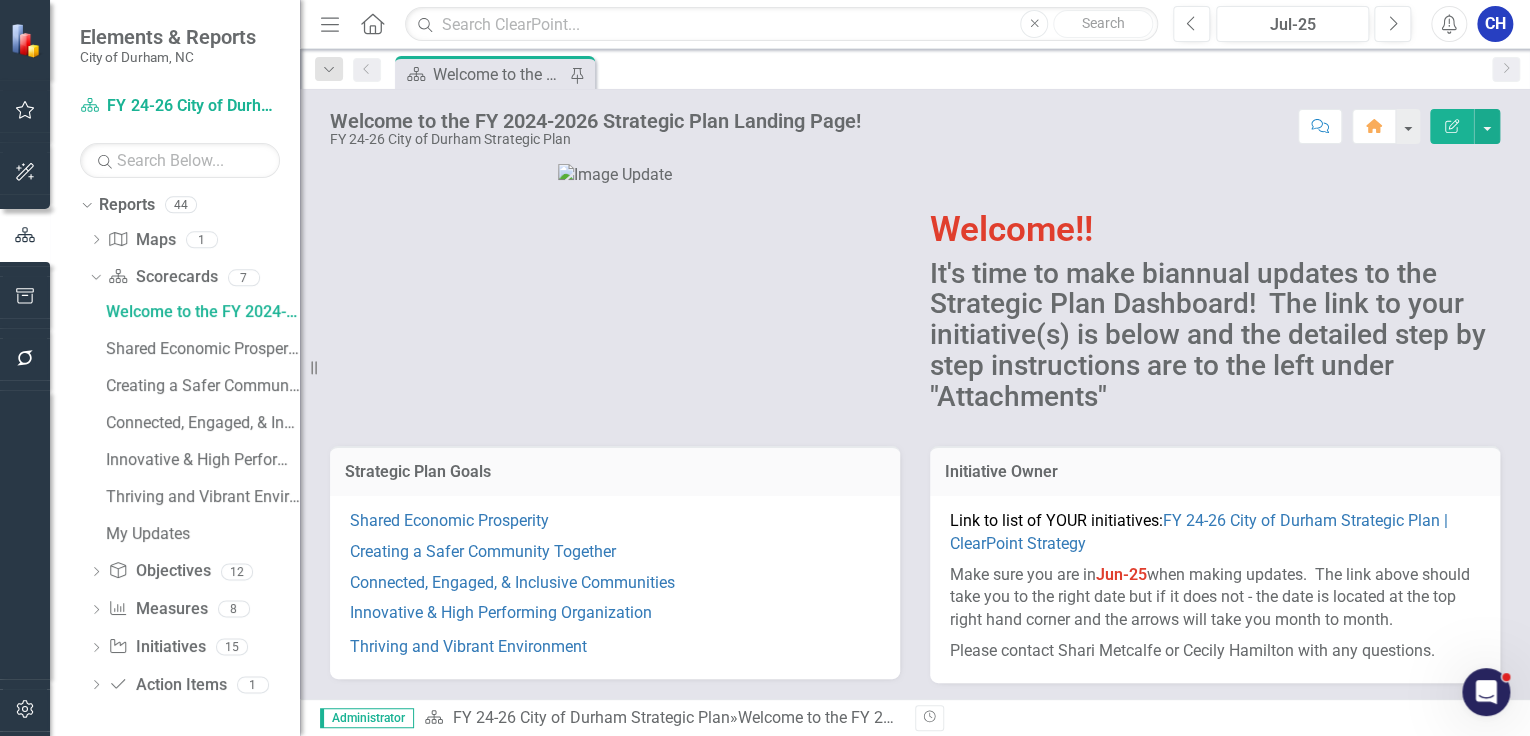 click on "Dropdown Strategy Map Maps 1 Durham Goal Summary Dropdown Scorecard Scorecards 7 Welcome to the FY 2024-2026 Strategic Plan Landing Page! Shared Economic Prosperity Creating a Safer Community Together Connected, Engaged, & Inclusive Communities Innovative & High Performing Organization Thriving and Vibrant Environment My Updates Dropdown Objective Objectives 12 My Objectives Objective List w/ Initiatives FY 2024-26 Strategic Plan Shared Economic Prosperity Creating a Safer Community Together Connected, Engaged and Inclusive Communities Innovative & High Performing Organization Thriving and Vibrant Environment Objective List Dashboard Fields Objective Only Shari's Test Dropdown Measure Measures 8 My Measures Goal 1 Measures Goal 2 Measures Goal 3 Measures Goal 4 Measures Goal 5 Measures By Owner Excel DL Dropdown Initiative Initiatives 15 Dashboard Fields My Initiatives All Initiatives  Shared Economic Prosperity Initiatives Safer Community Initiatives Connected, Engaged and Diverse Community Initiatives 1" at bounding box center (190, 465) 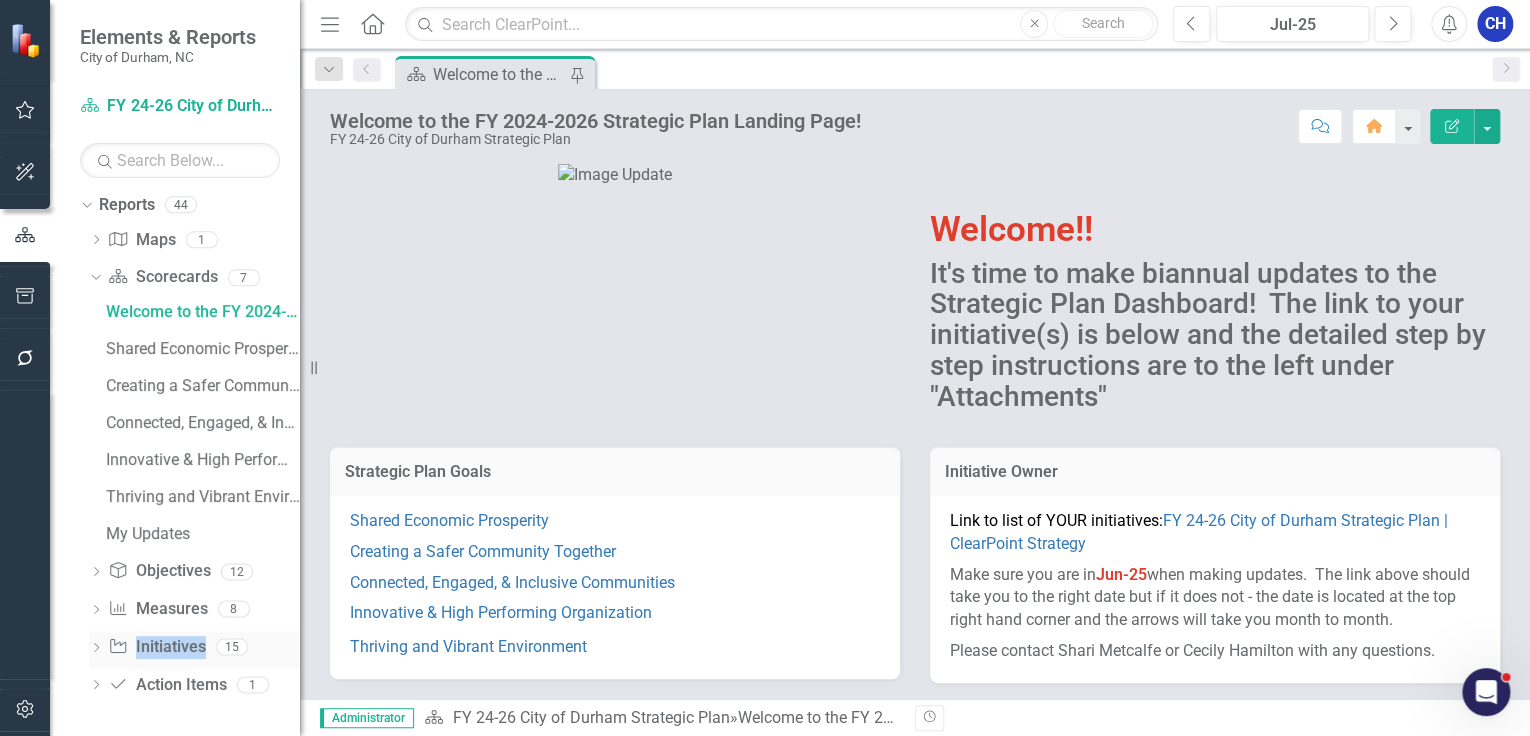 click on "Dropdown" 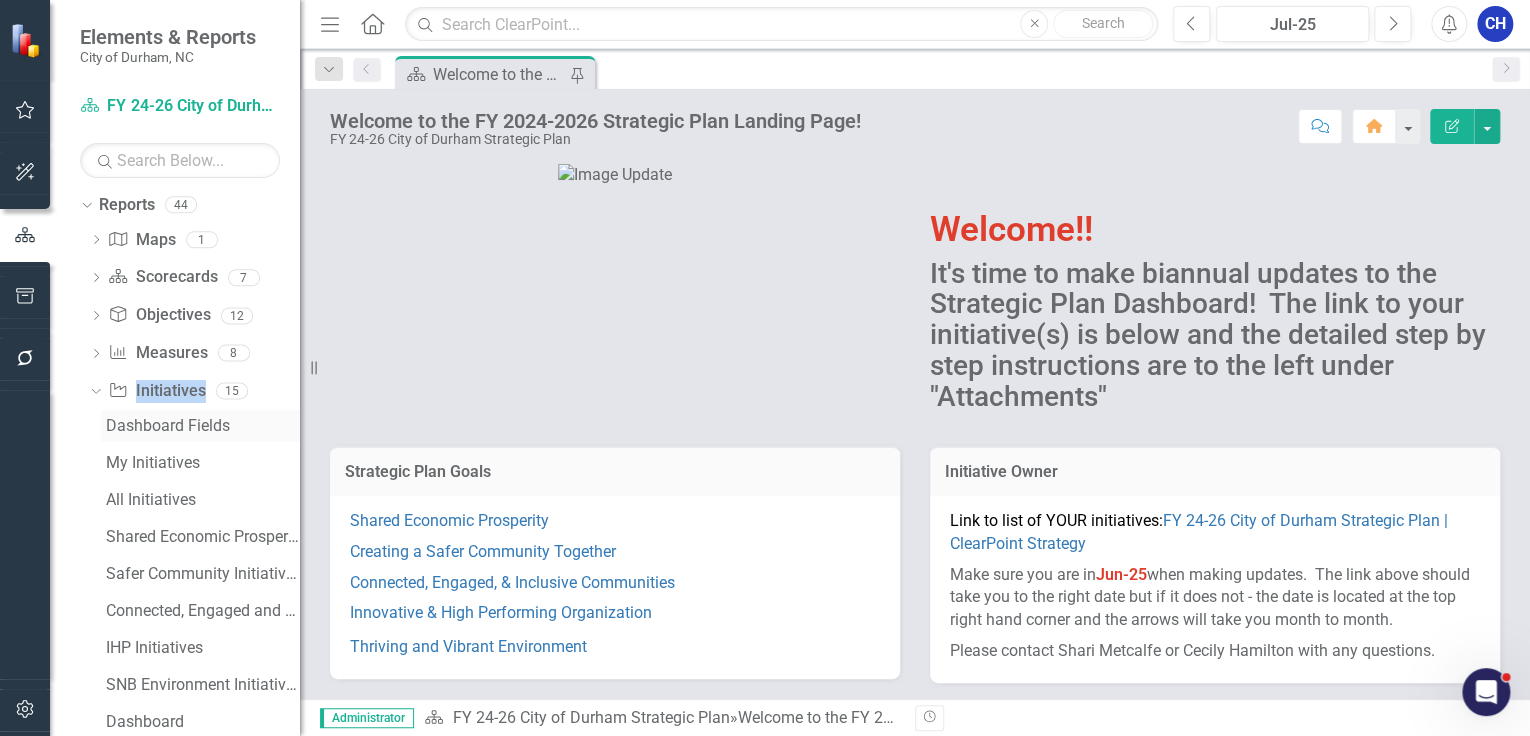 drag, startPoint x: 89, startPoint y: 646, endPoint x: 145, endPoint y: 424, distance: 228.95415 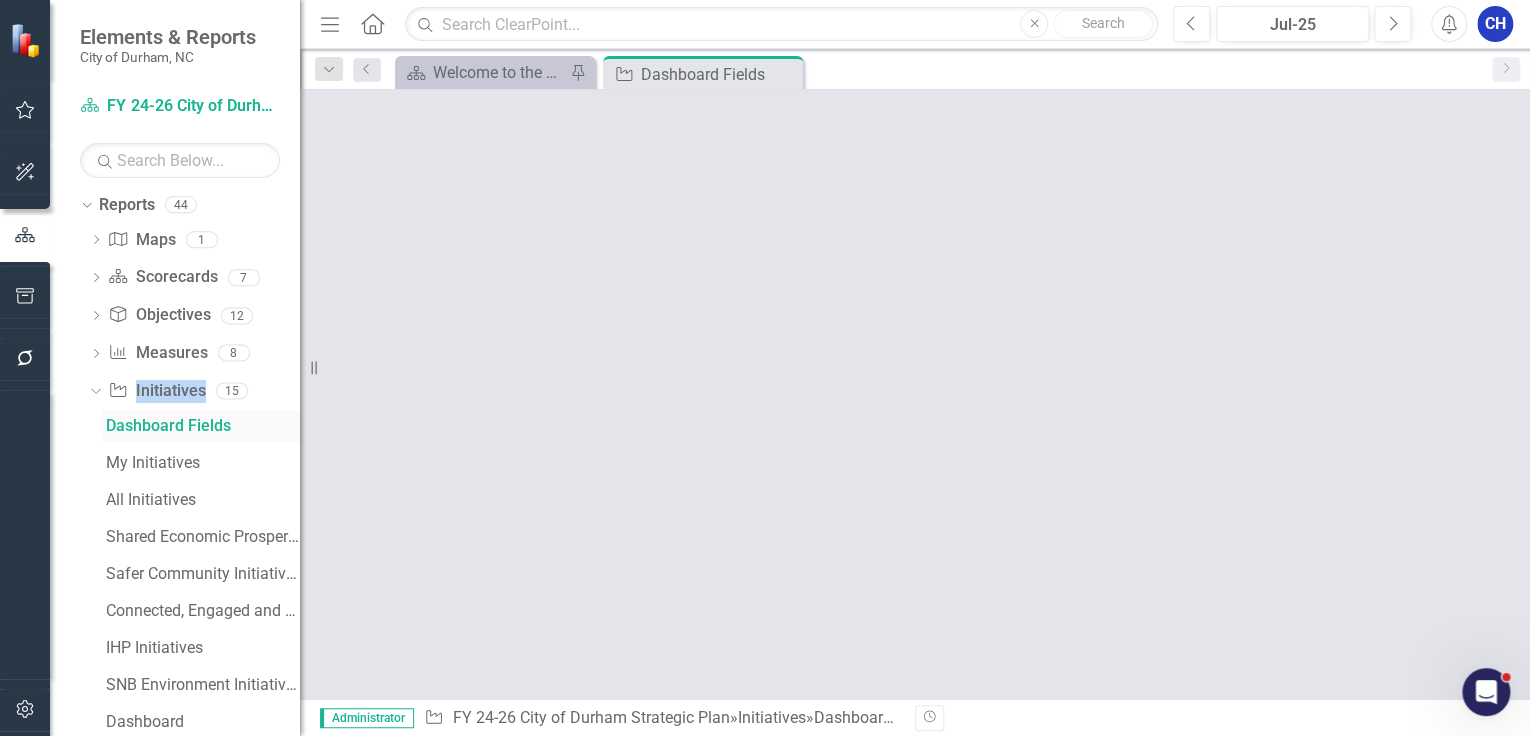 scroll, scrollTop: 0, scrollLeft: 0, axis: both 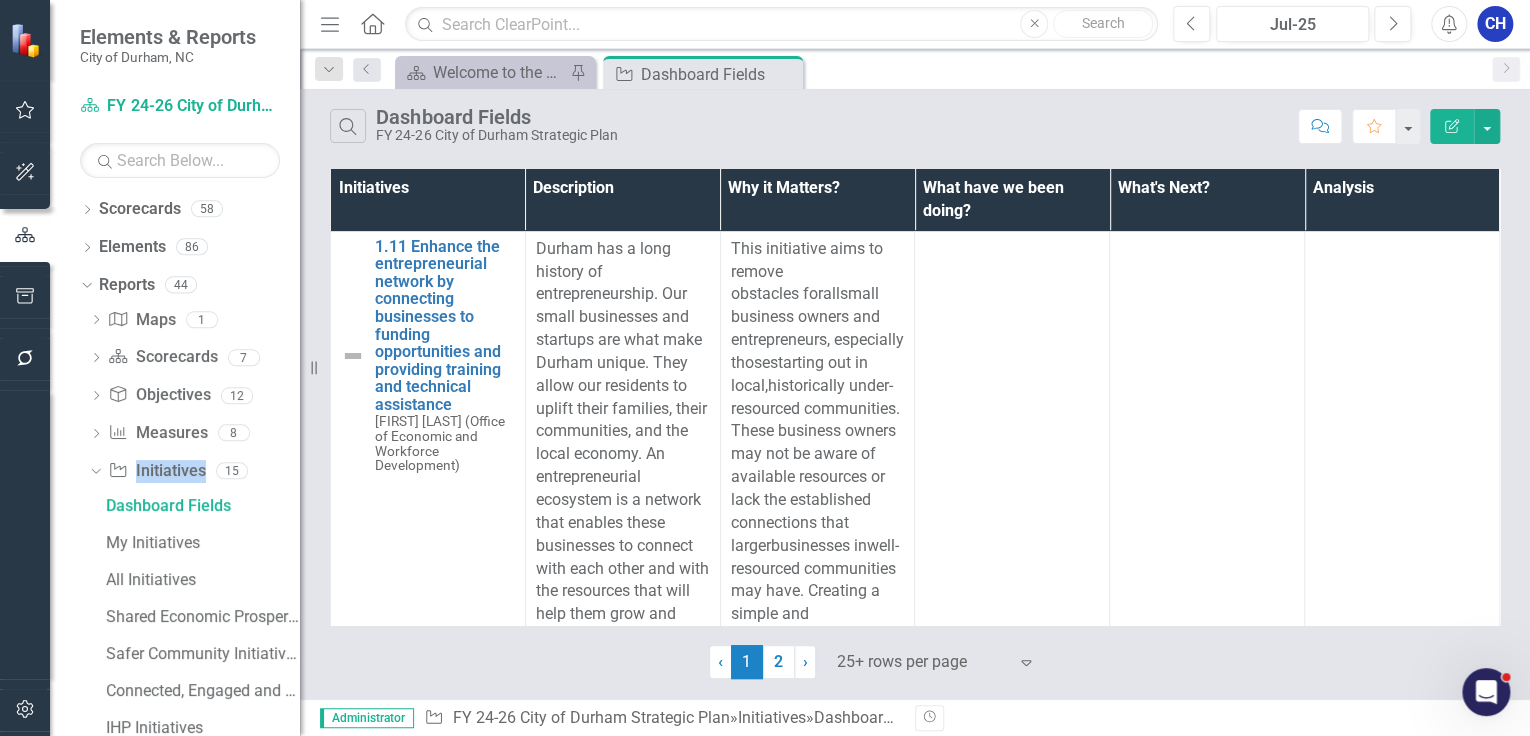 click on "2" at bounding box center (779, 662) 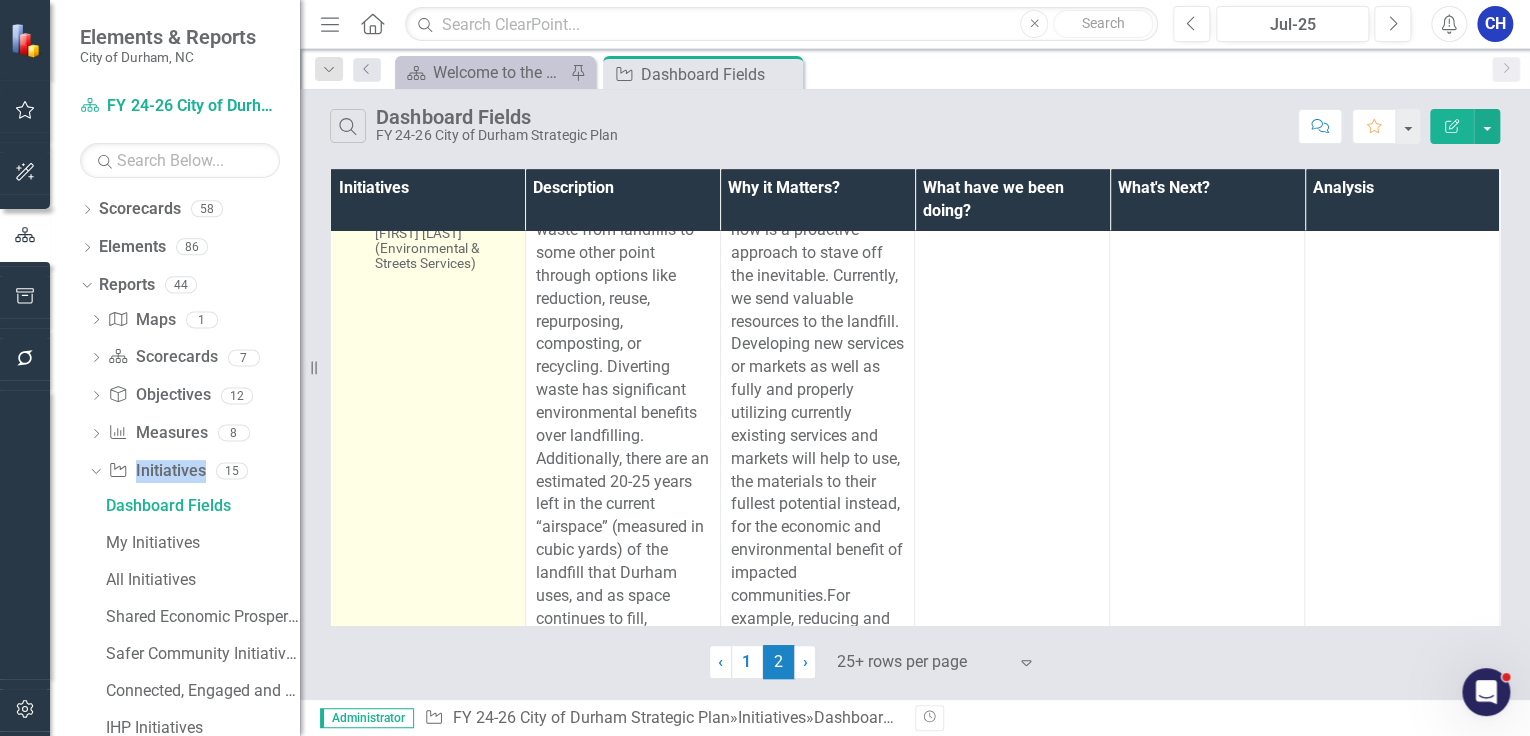 scroll, scrollTop: 11903, scrollLeft: 0, axis: vertical 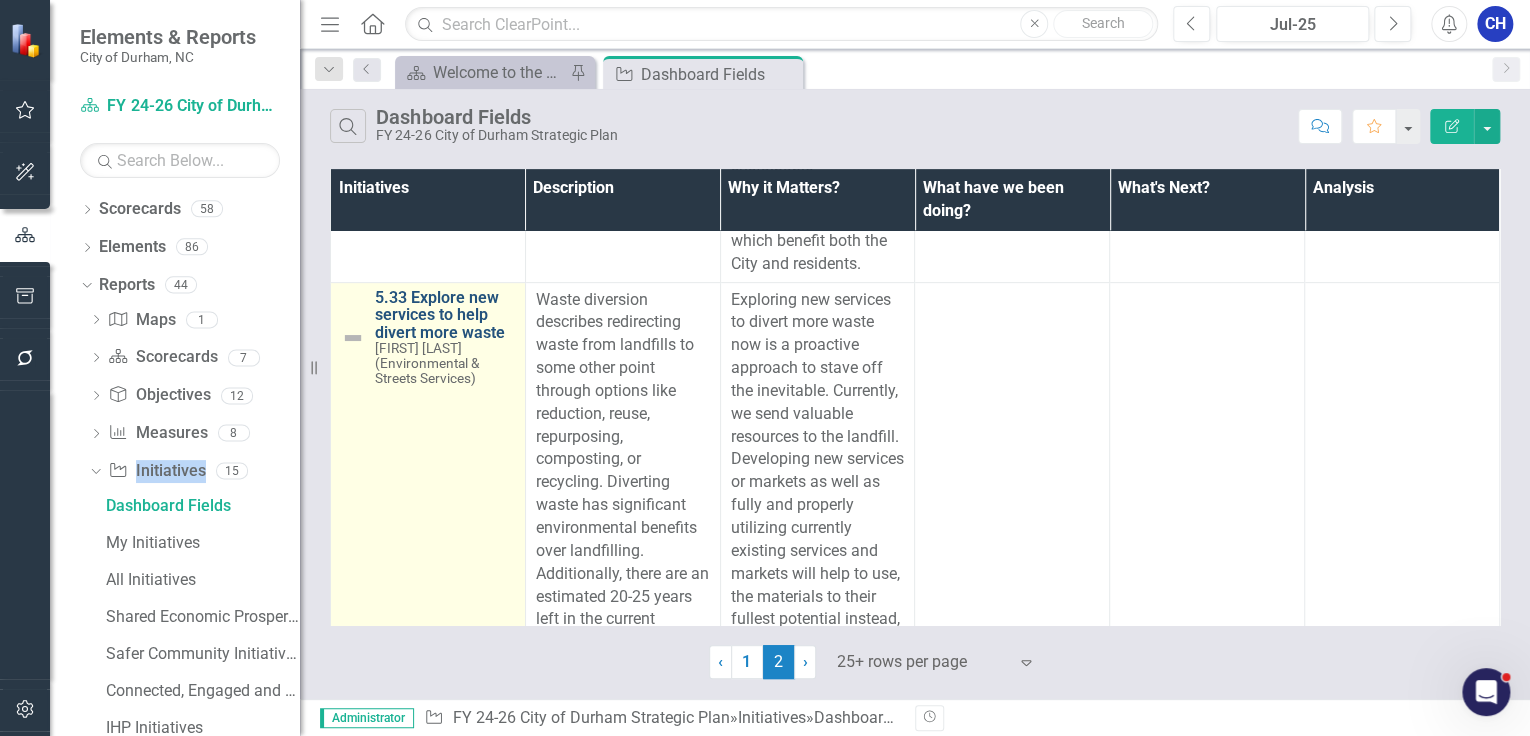 click on "5.33 Explore new services to help divert more waste" at bounding box center (445, 315) 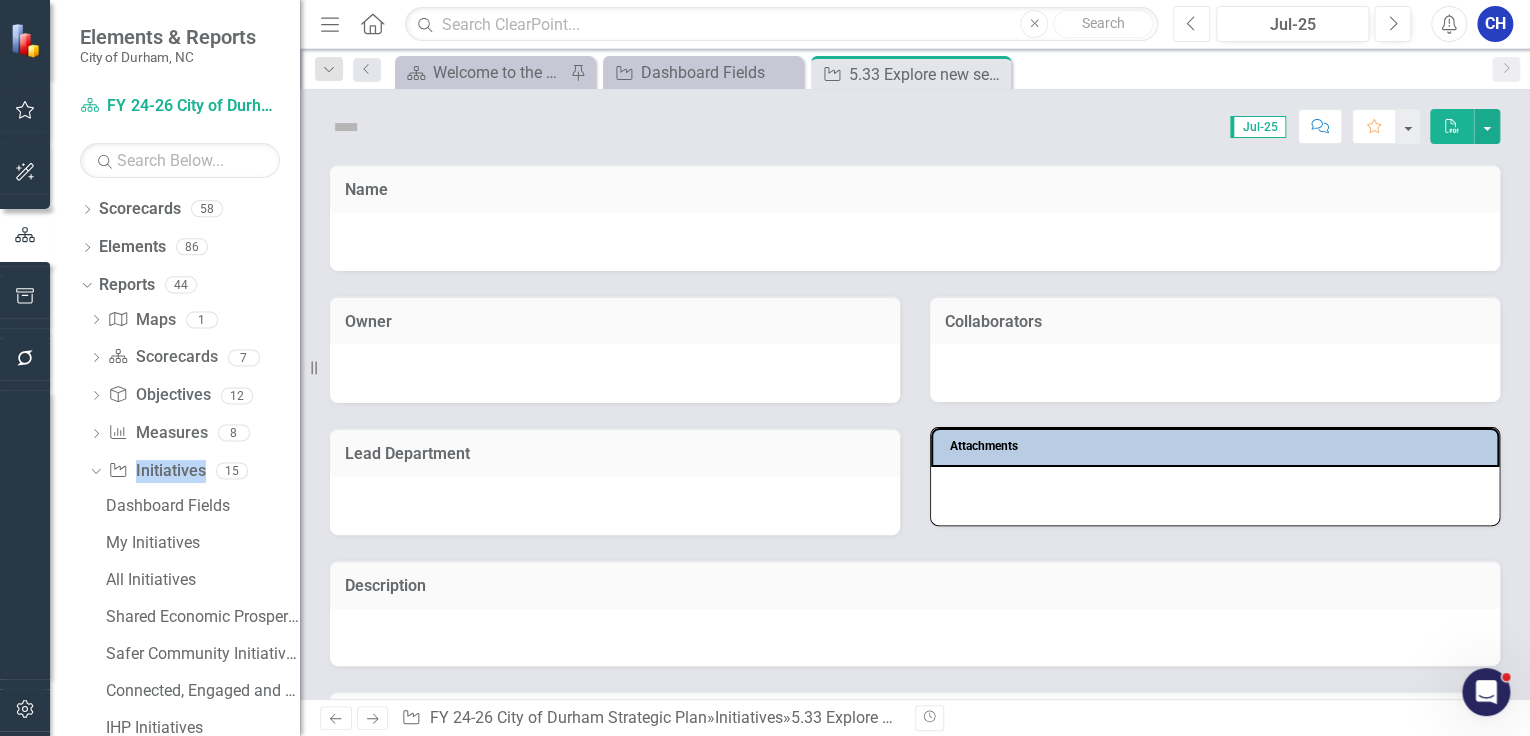 click on "Previous" 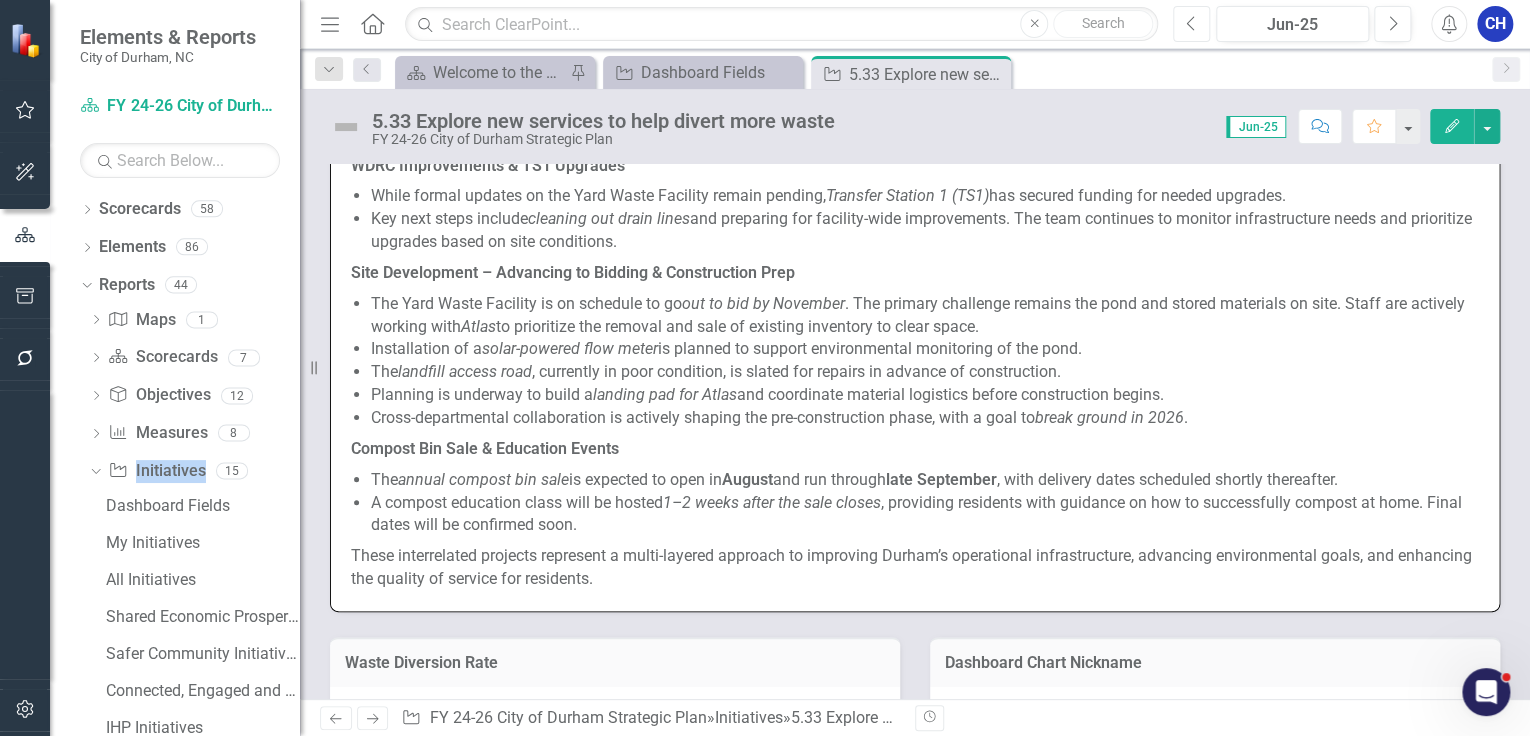scroll, scrollTop: 1760, scrollLeft: 0, axis: vertical 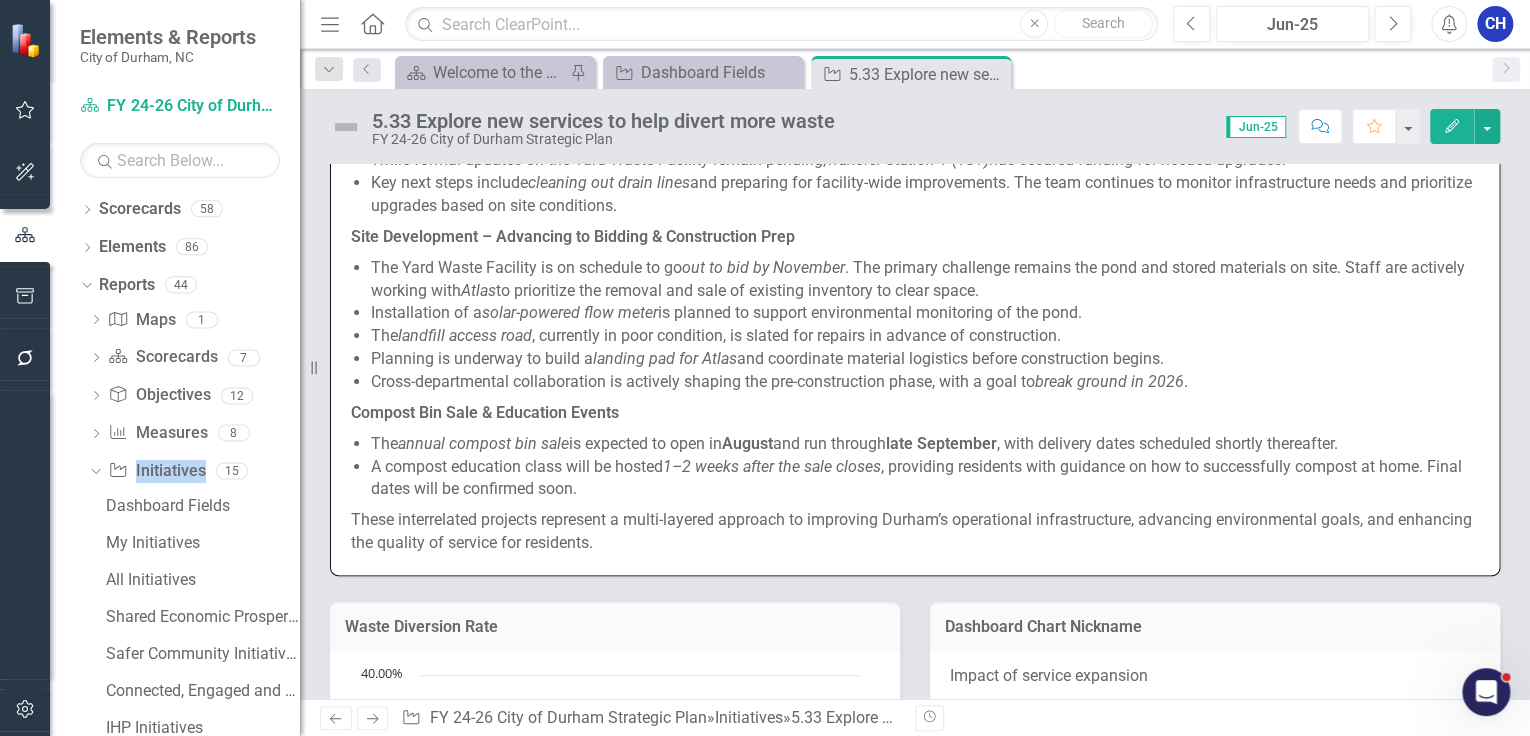 drag, startPoint x: 761, startPoint y: 287, endPoint x: 923, endPoint y: 332, distance: 168.13388 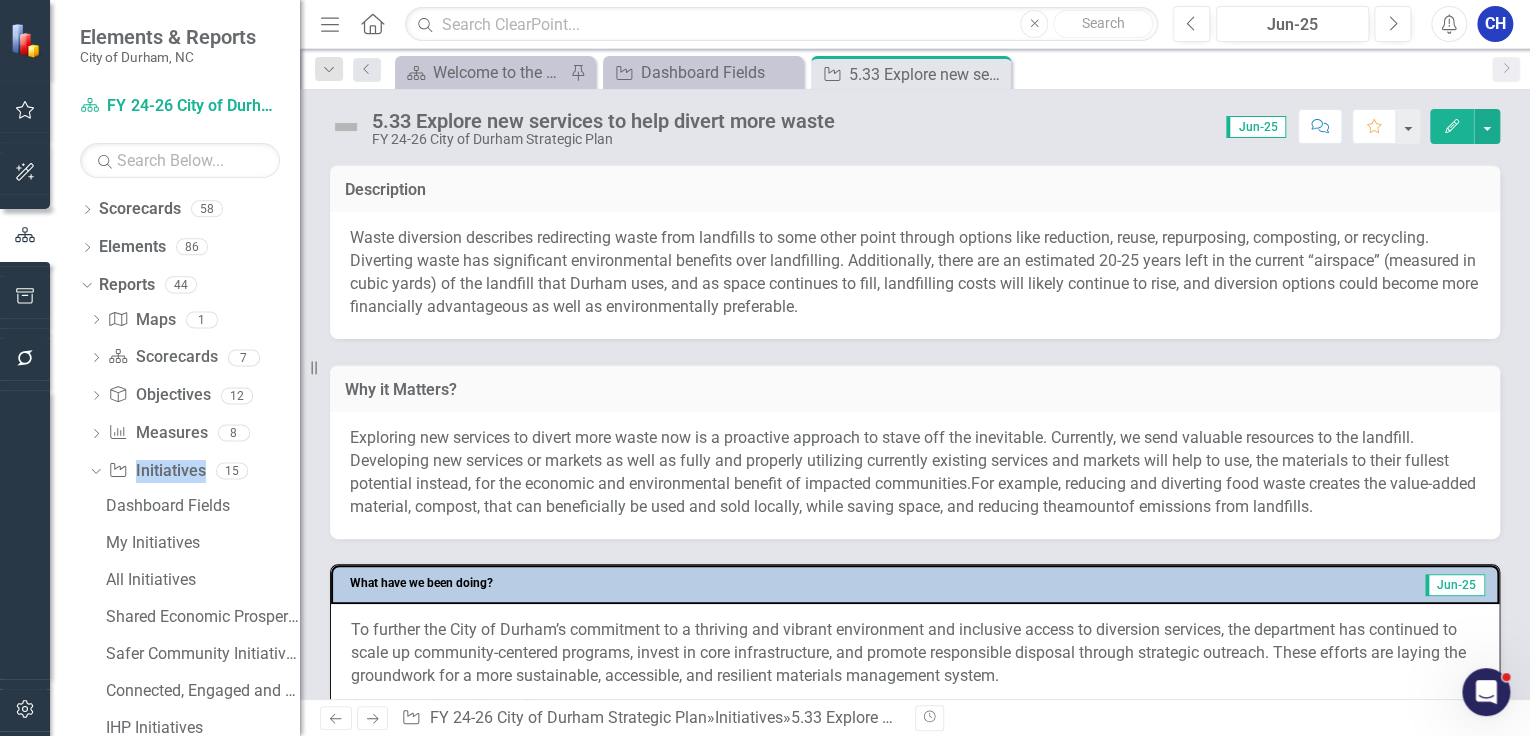 scroll, scrollTop: 0, scrollLeft: 0, axis: both 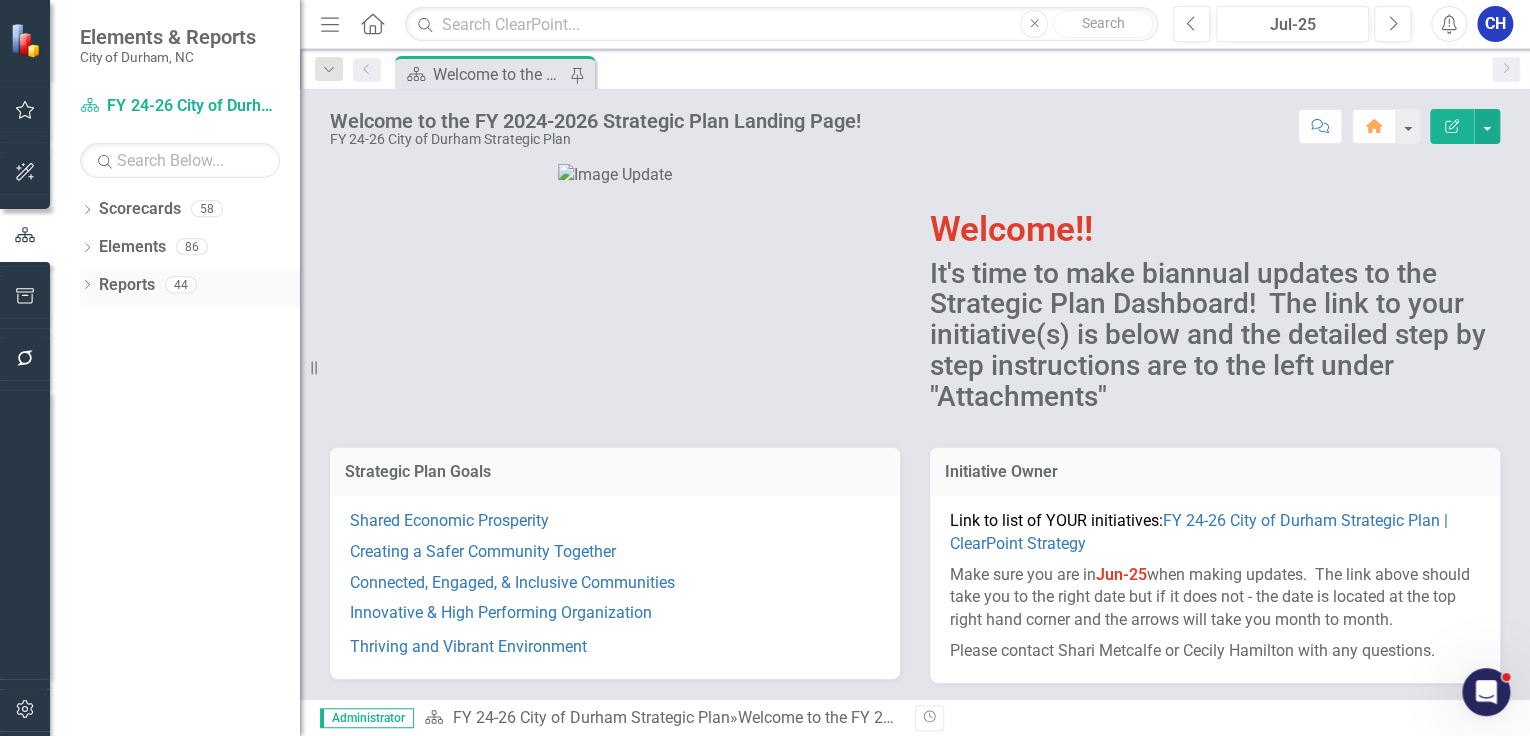 click on "Dropdown" 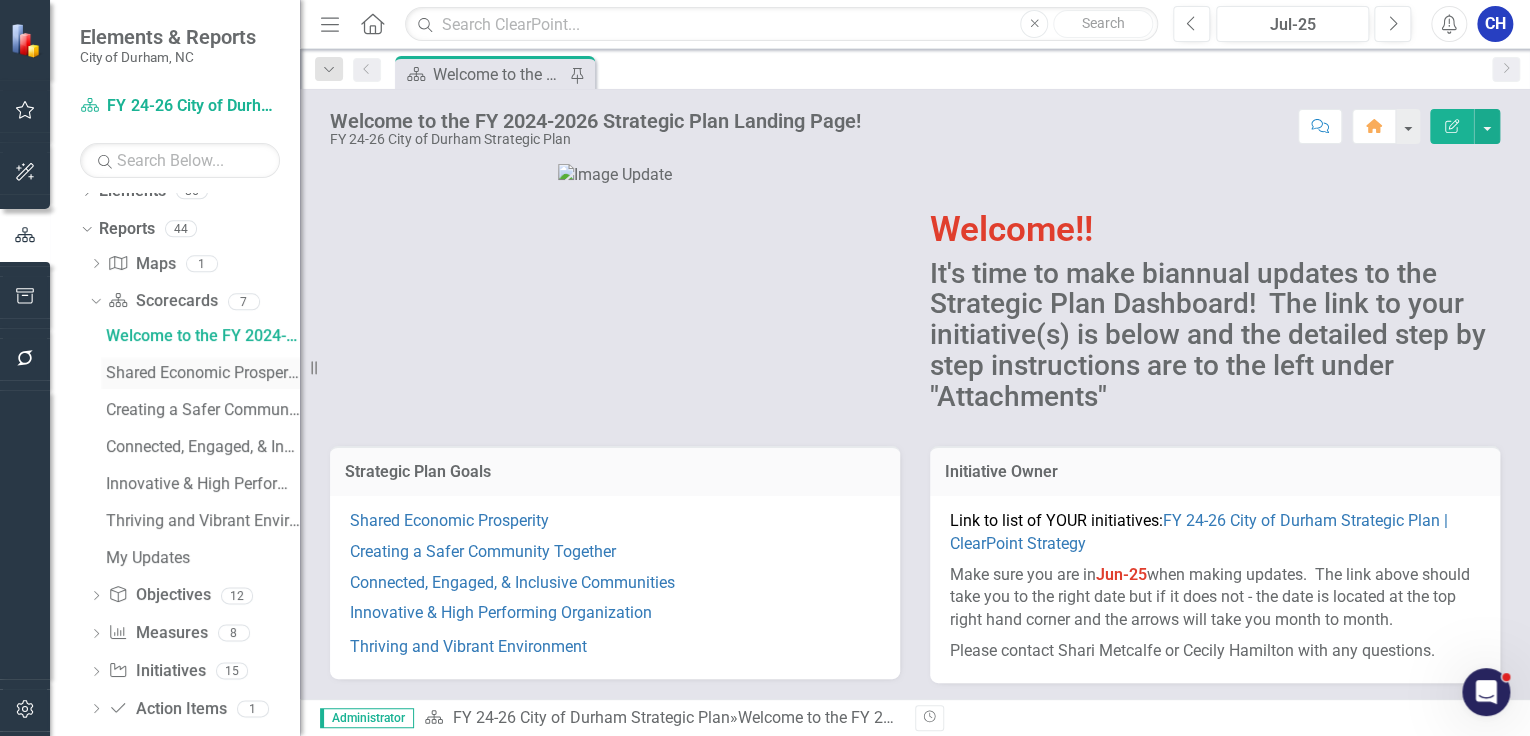 scroll, scrollTop: 80, scrollLeft: 0, axis: vertical 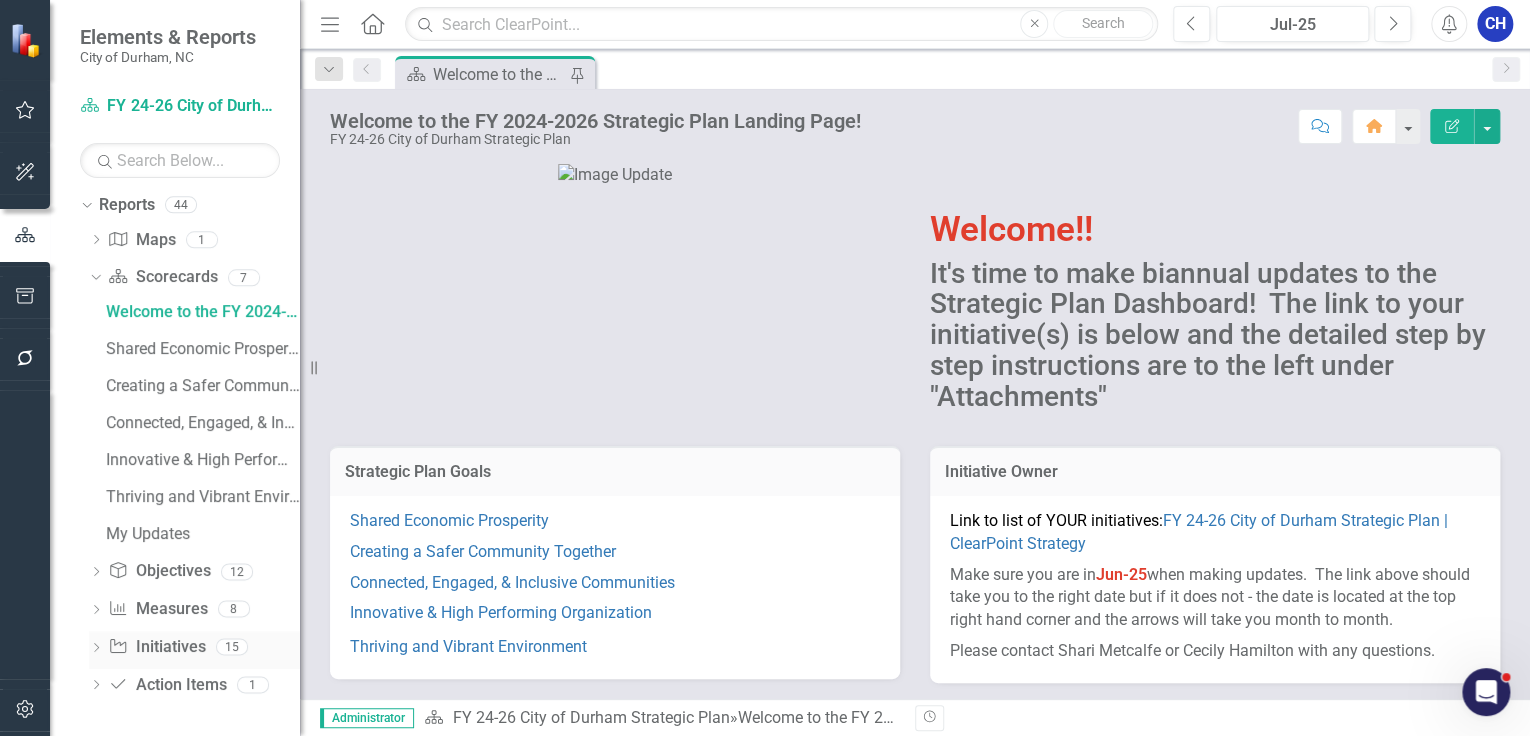 click on "Dropdown" 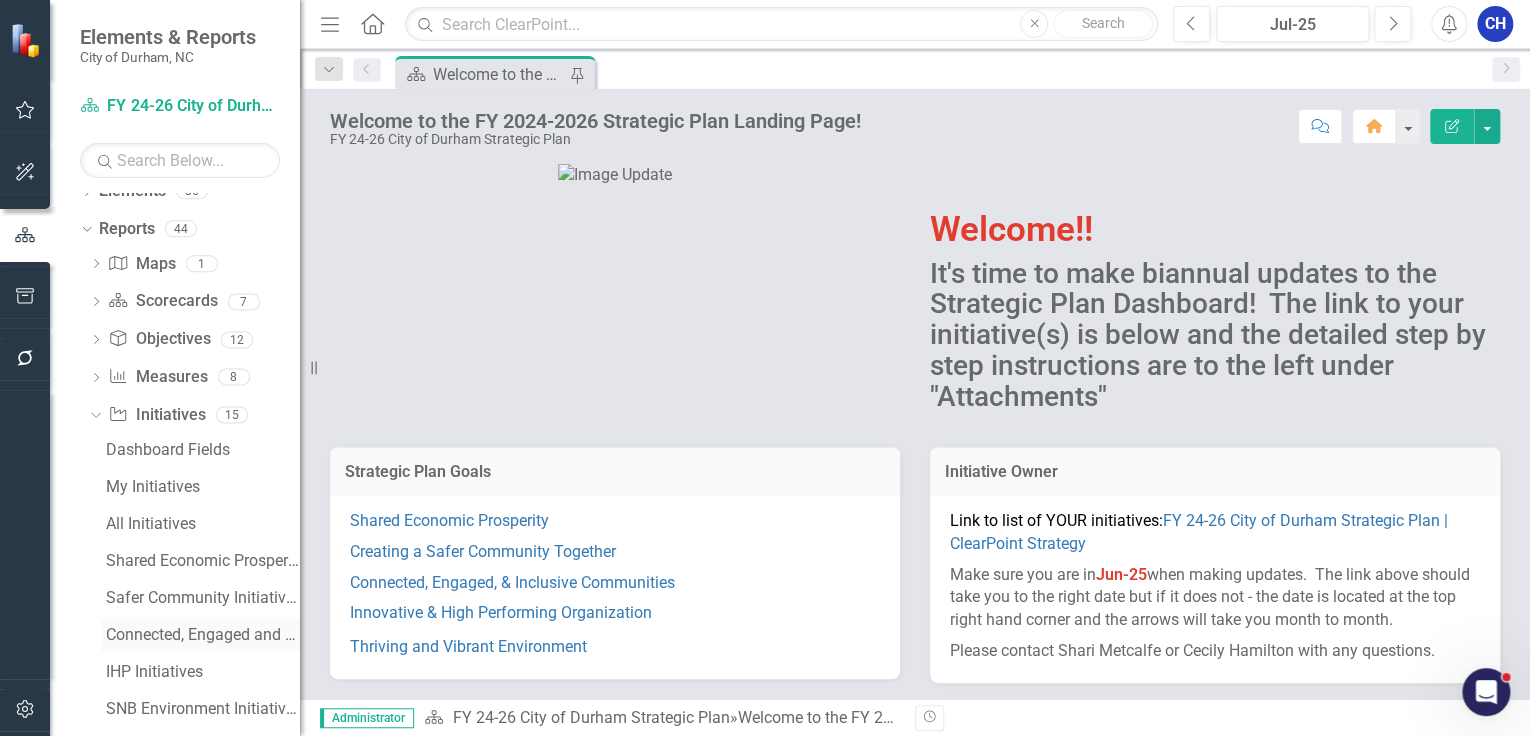 scroll, scrollTop: 0, scrollLeft: 0, axis: both 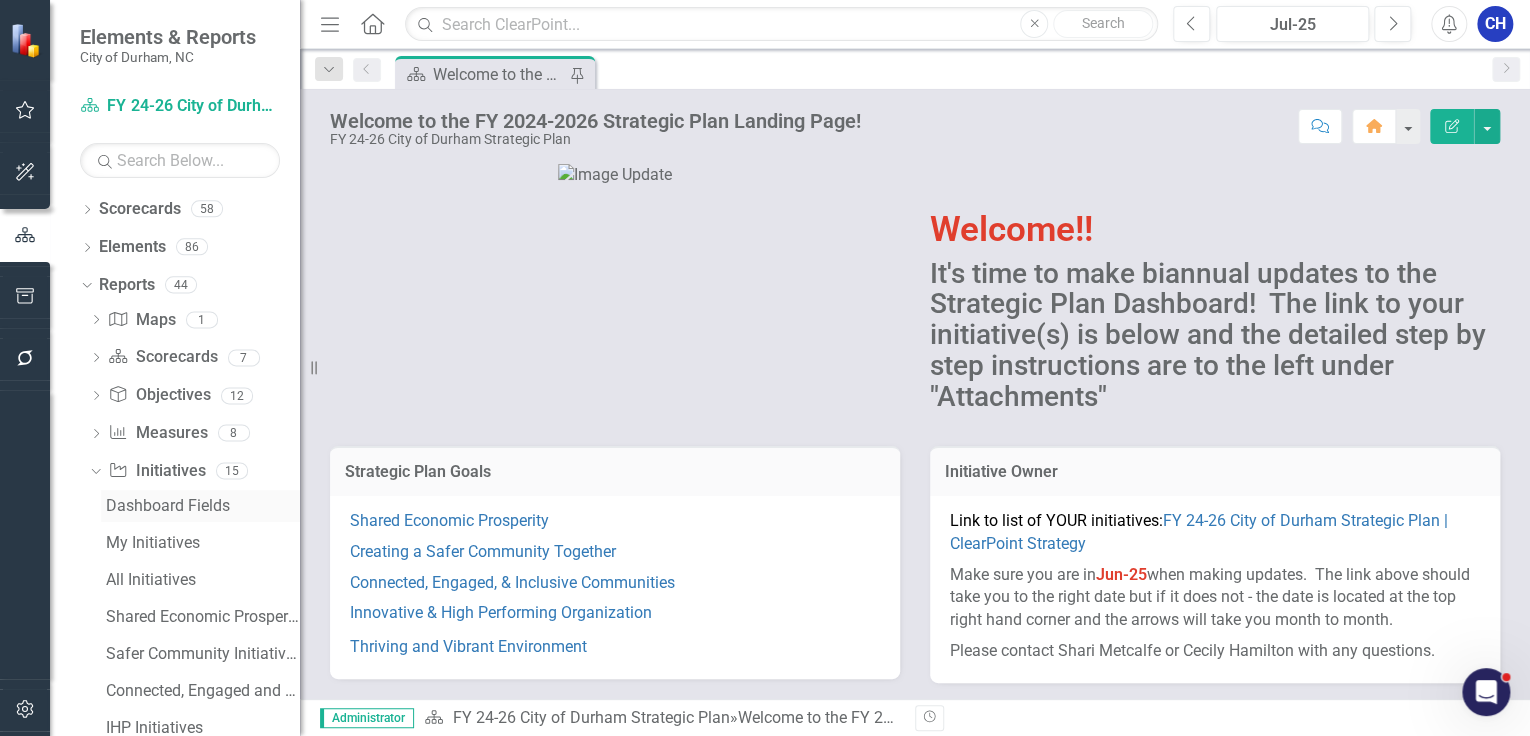click on "Dashboard Fields" at bounding box center (203, 506) 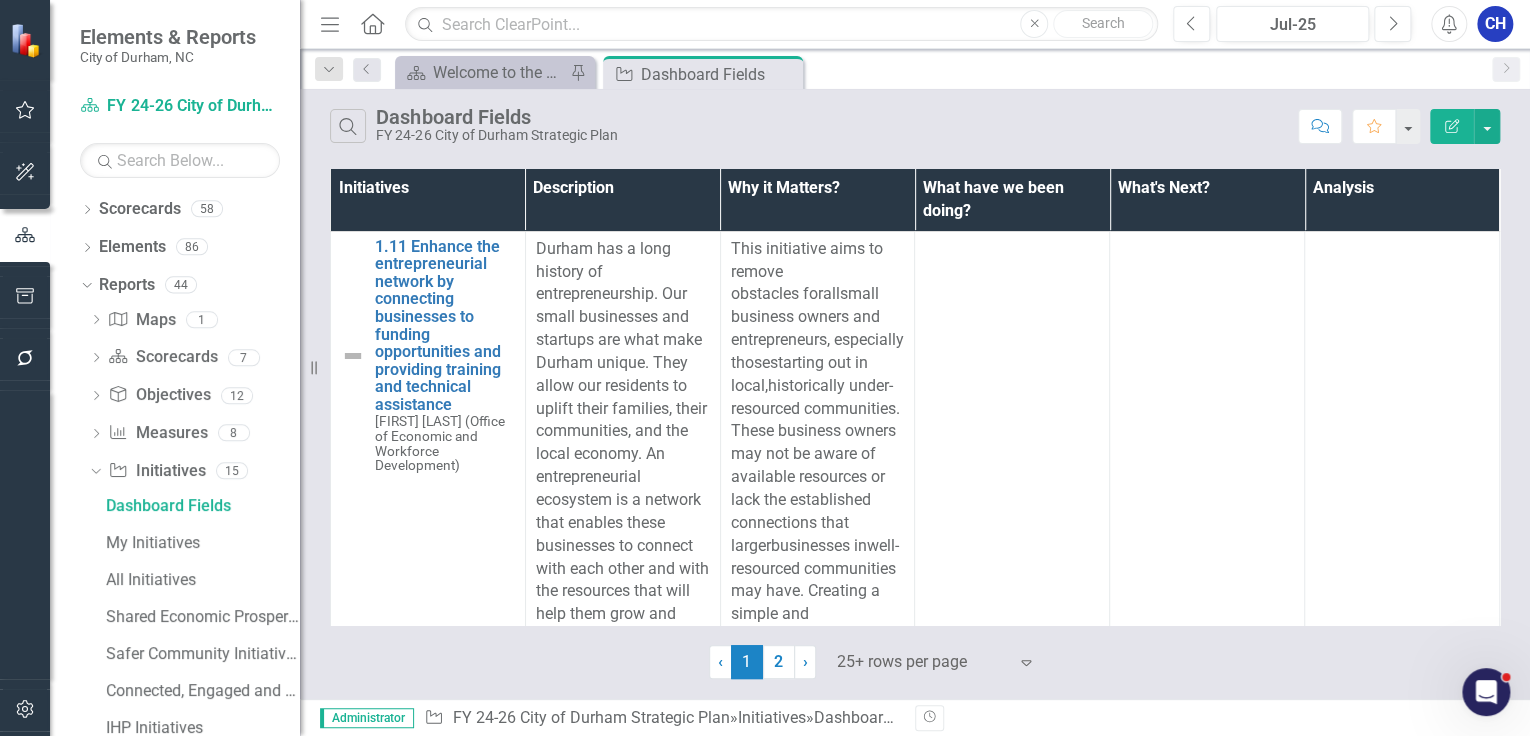 click on "What have we been doing?" at bounding box center [1012, 200] 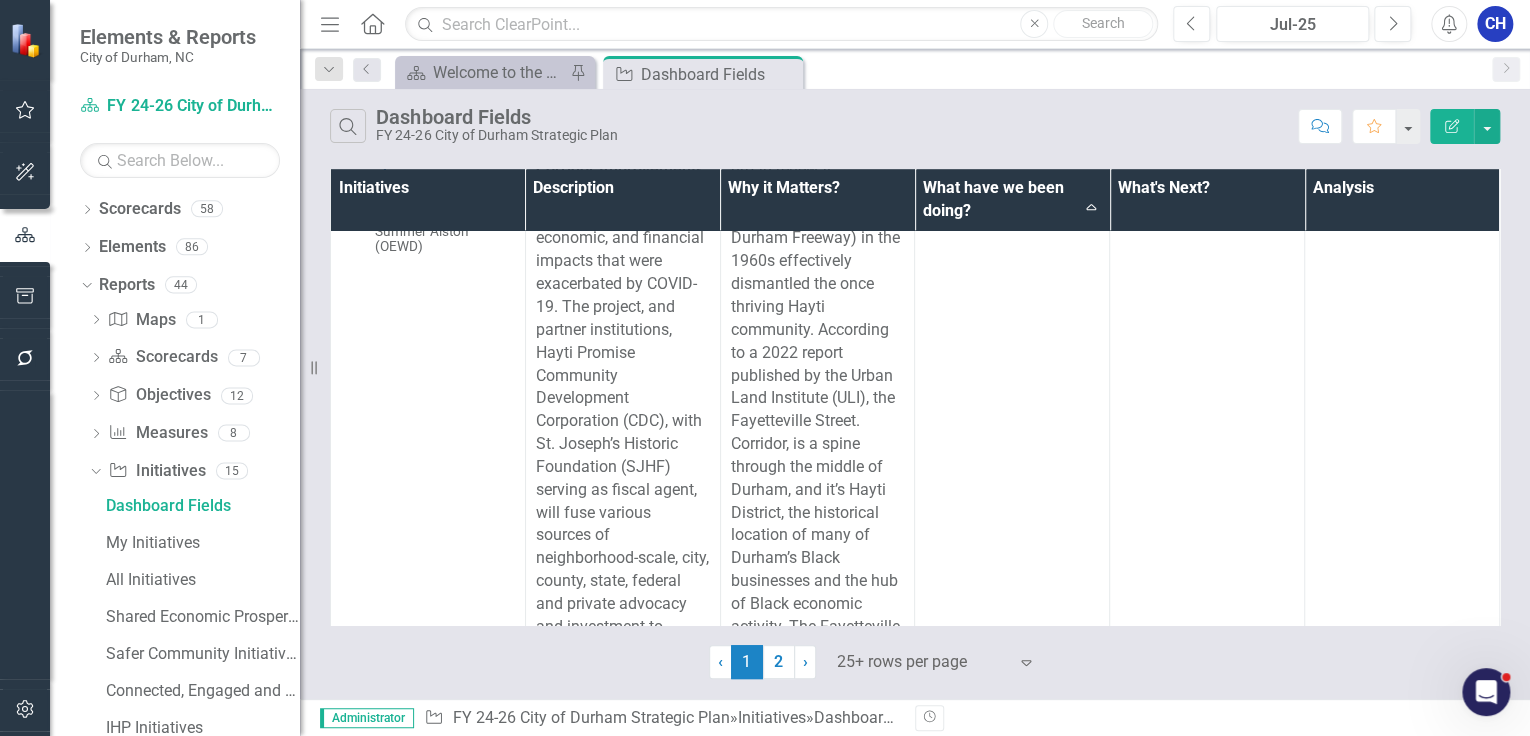 scroll, scrollTop: 0, scrollLeft: 0, axis: both 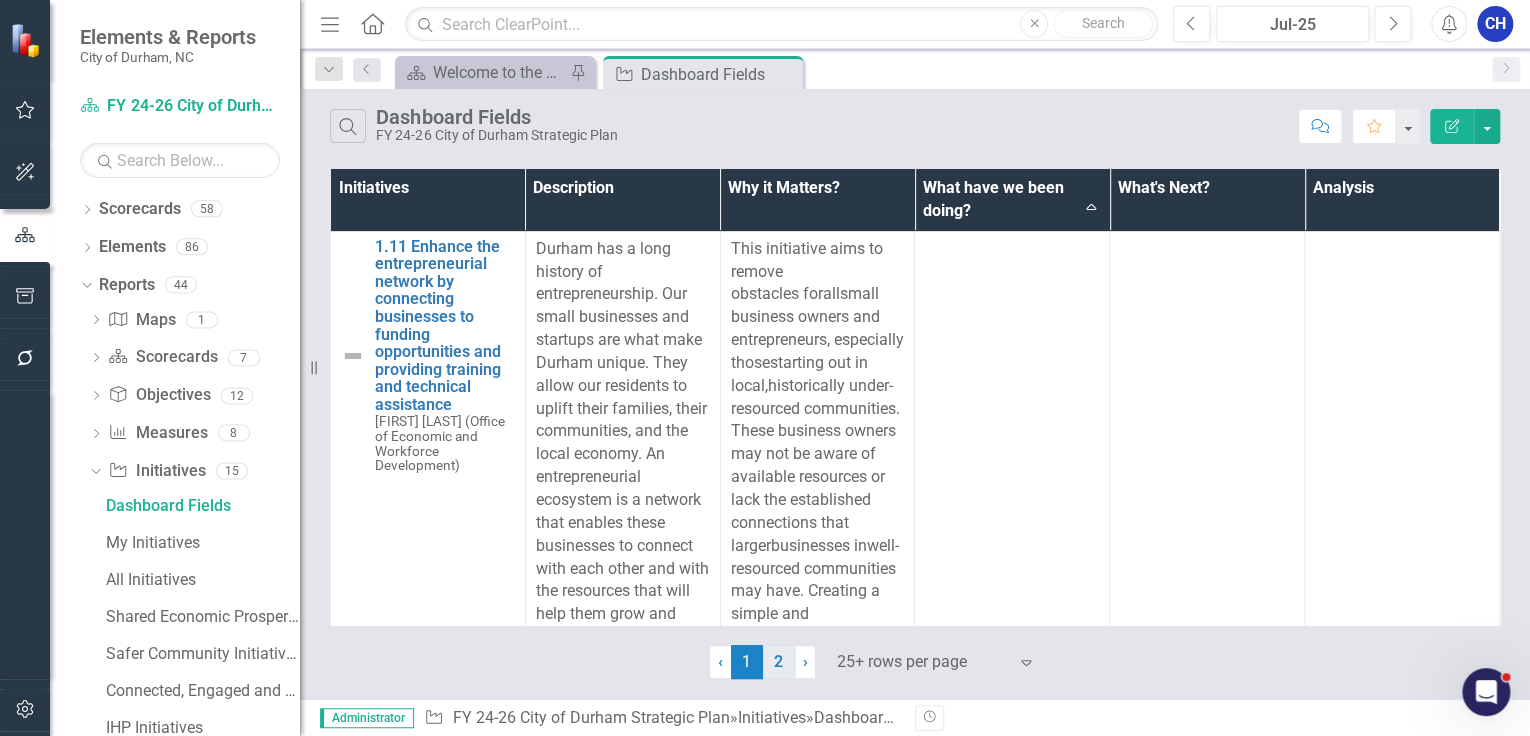 click on "2" at bounding box center (779, 662) 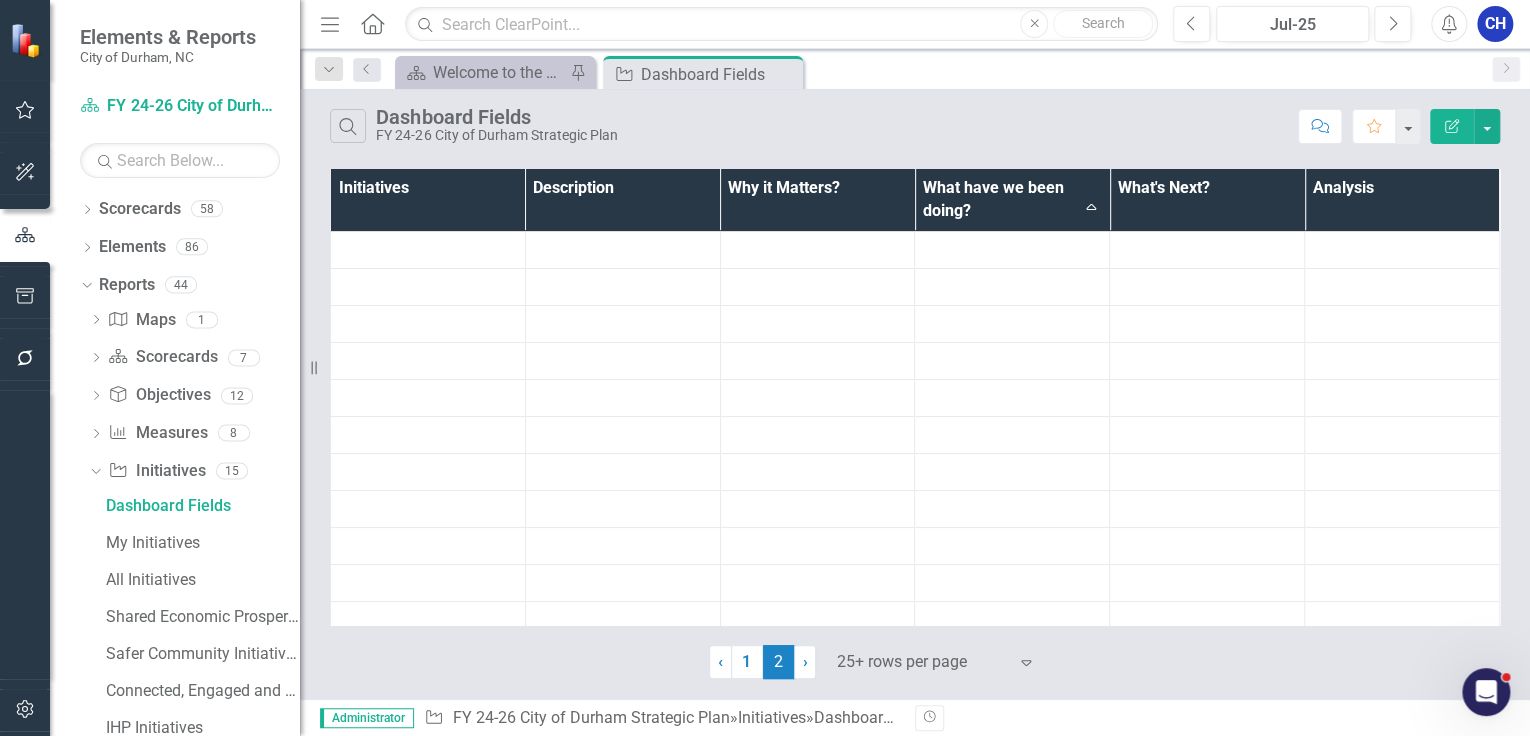 click on "Search Dashboard Fields FY 24-26 City of Durham Strategic Plan Comment Favorite Edit Report Initiatives Description Why it Matters? What have we been doing? Sort Ascending What's Next? Analysis ‹ Previous 1 2 (current) › Next 25+ rows per page Expand" at bounding box center (915, 394) 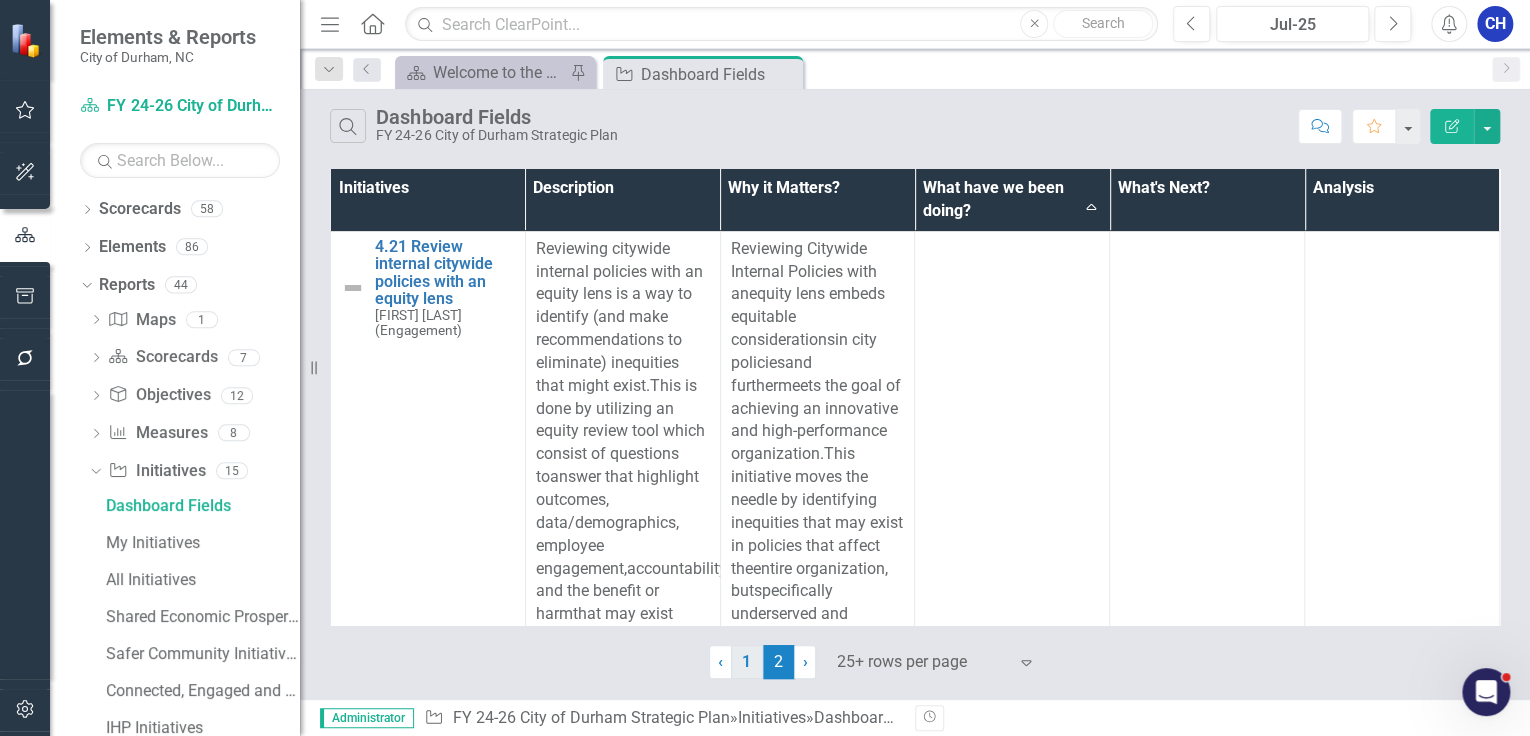 click on "1" at bounding box center (747, 662) 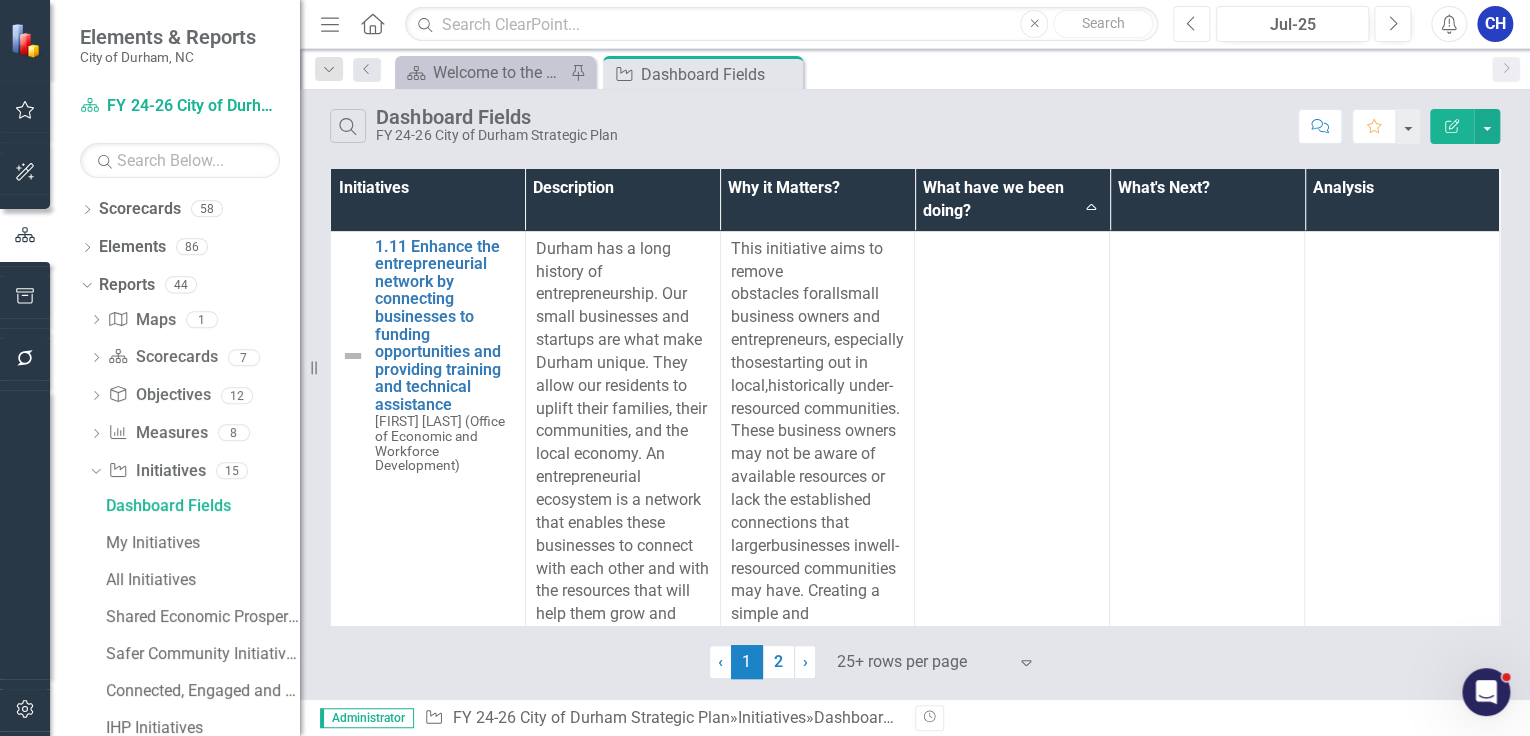 click on "Previous" 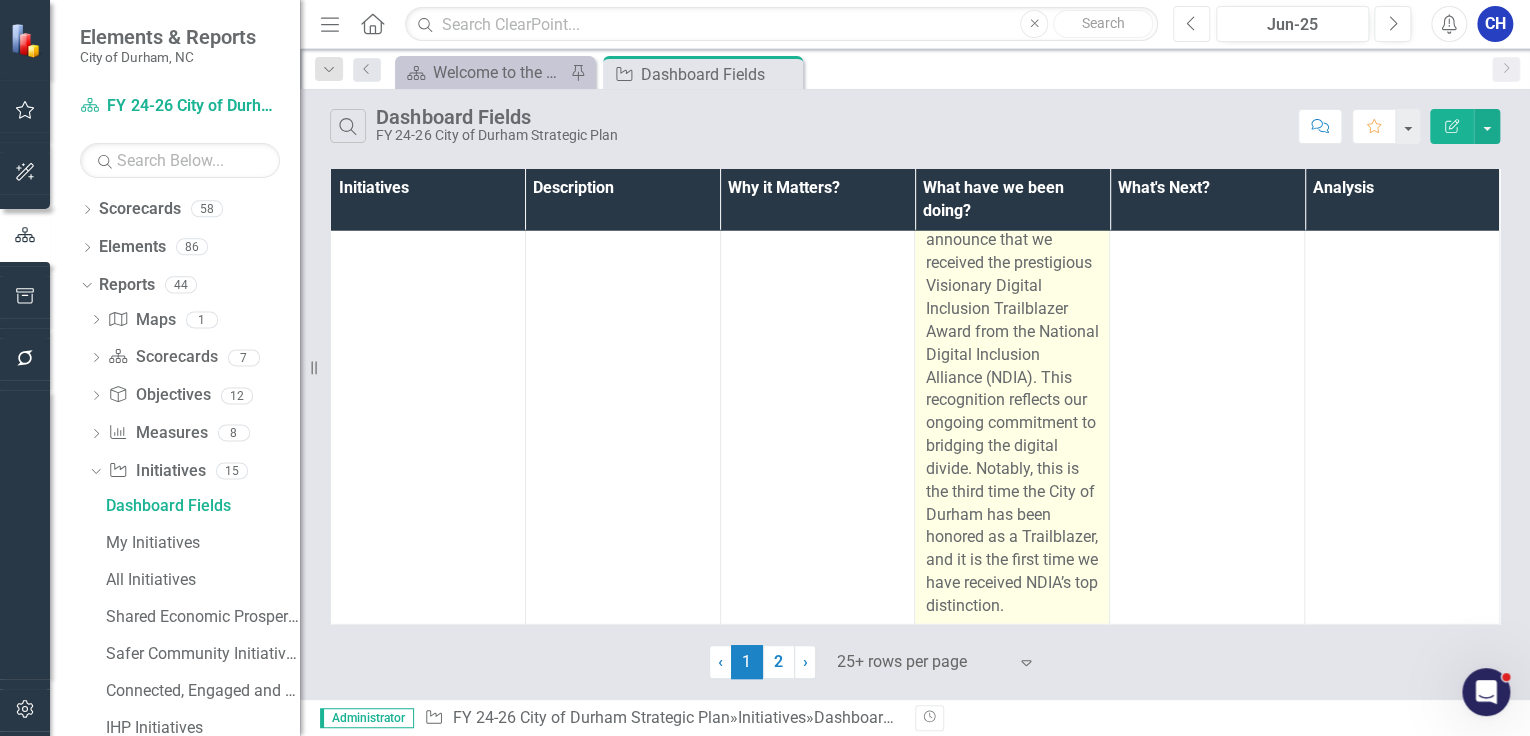 scroll, scrollTop: 41823, scrollLeft: 0, axis: vertical 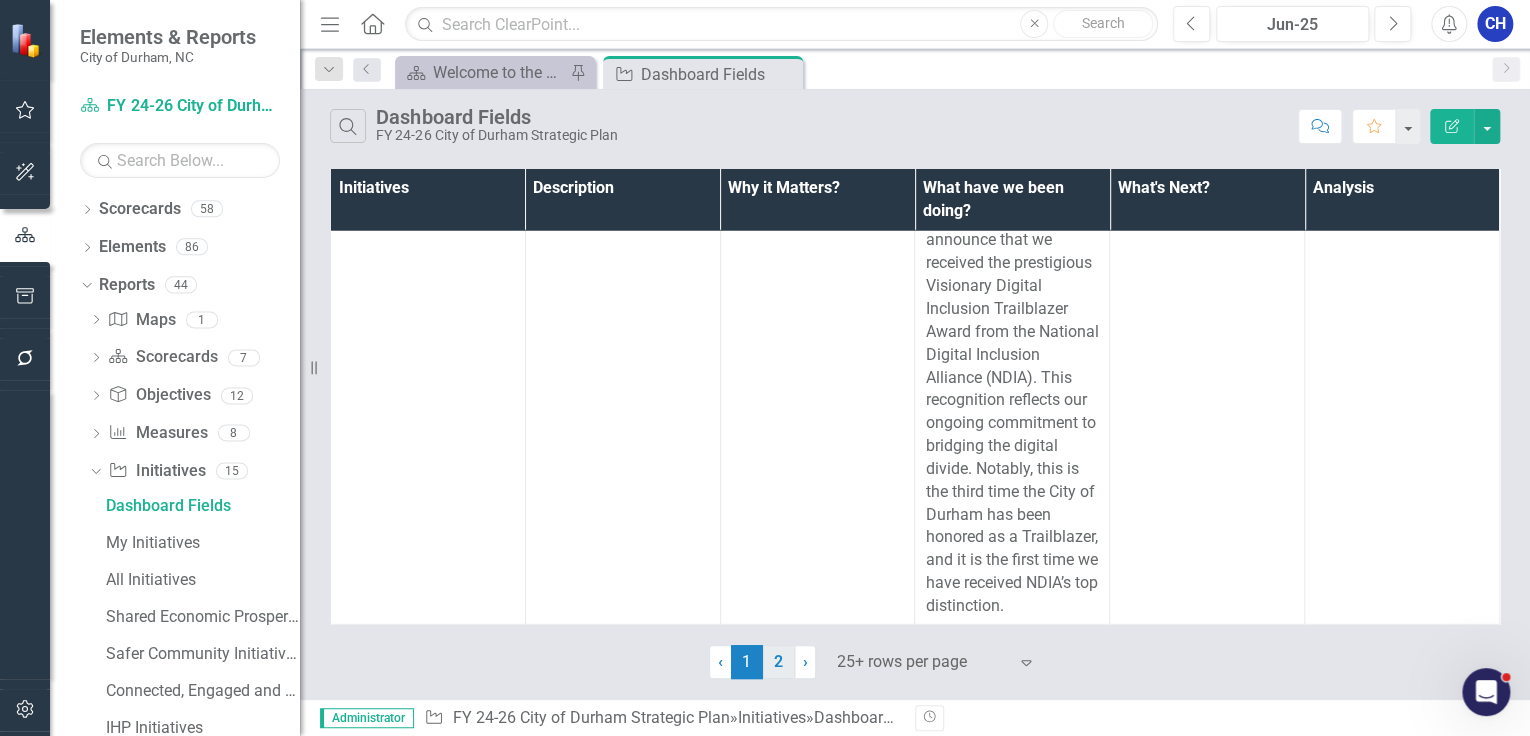click on "2" at bounding box center (779, 662) 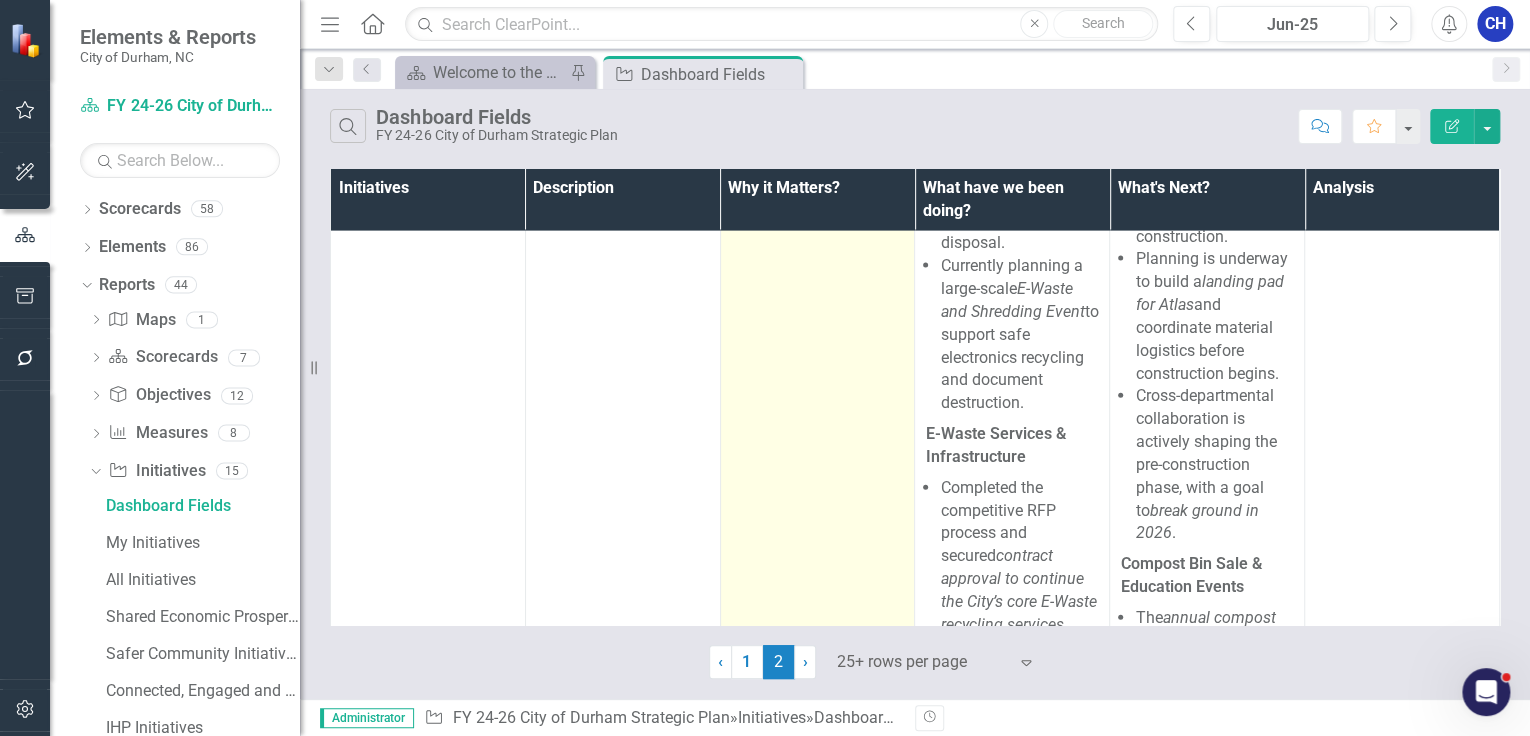 scroll, scrollTop: 21153, scrollLeft: 0, axis: vertical 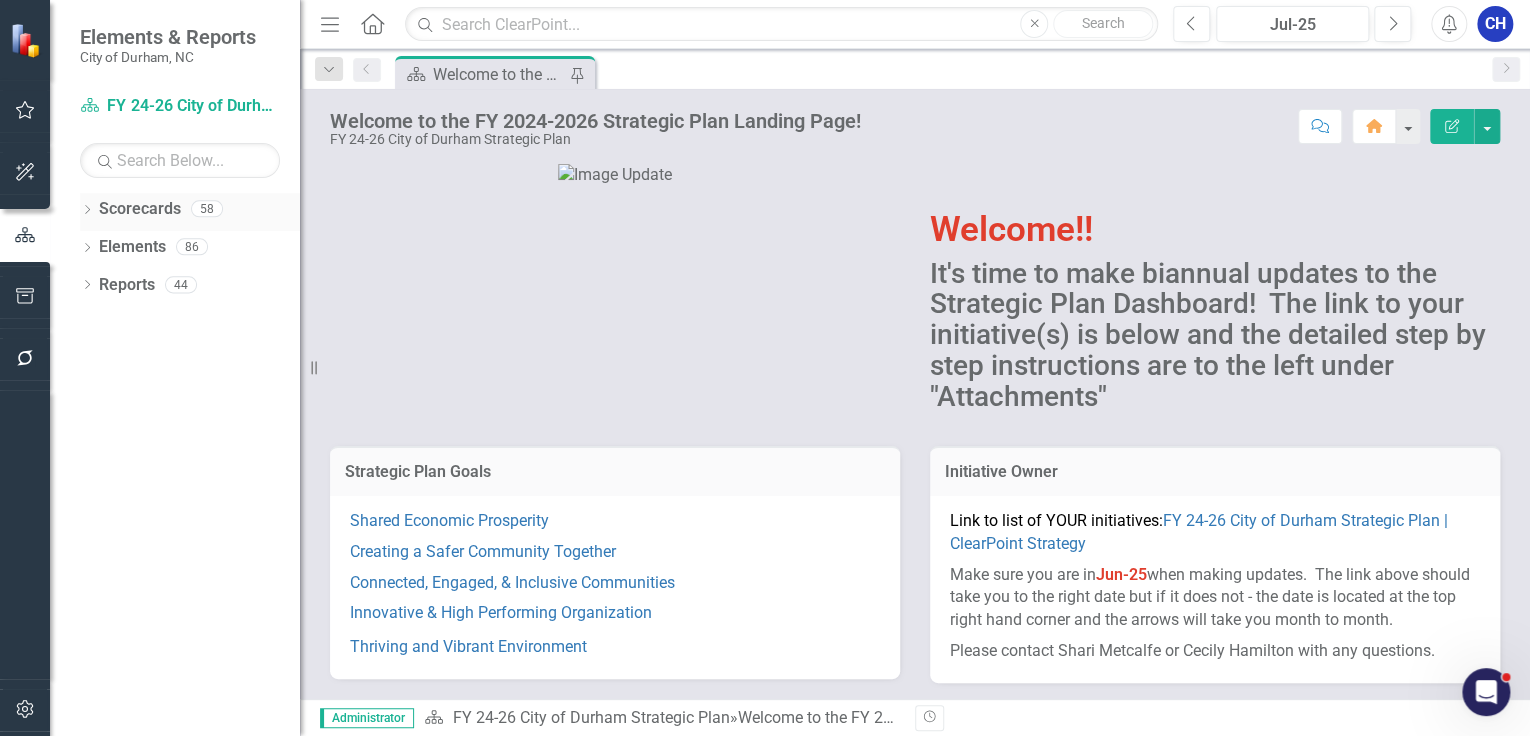 click on "Dropdown" 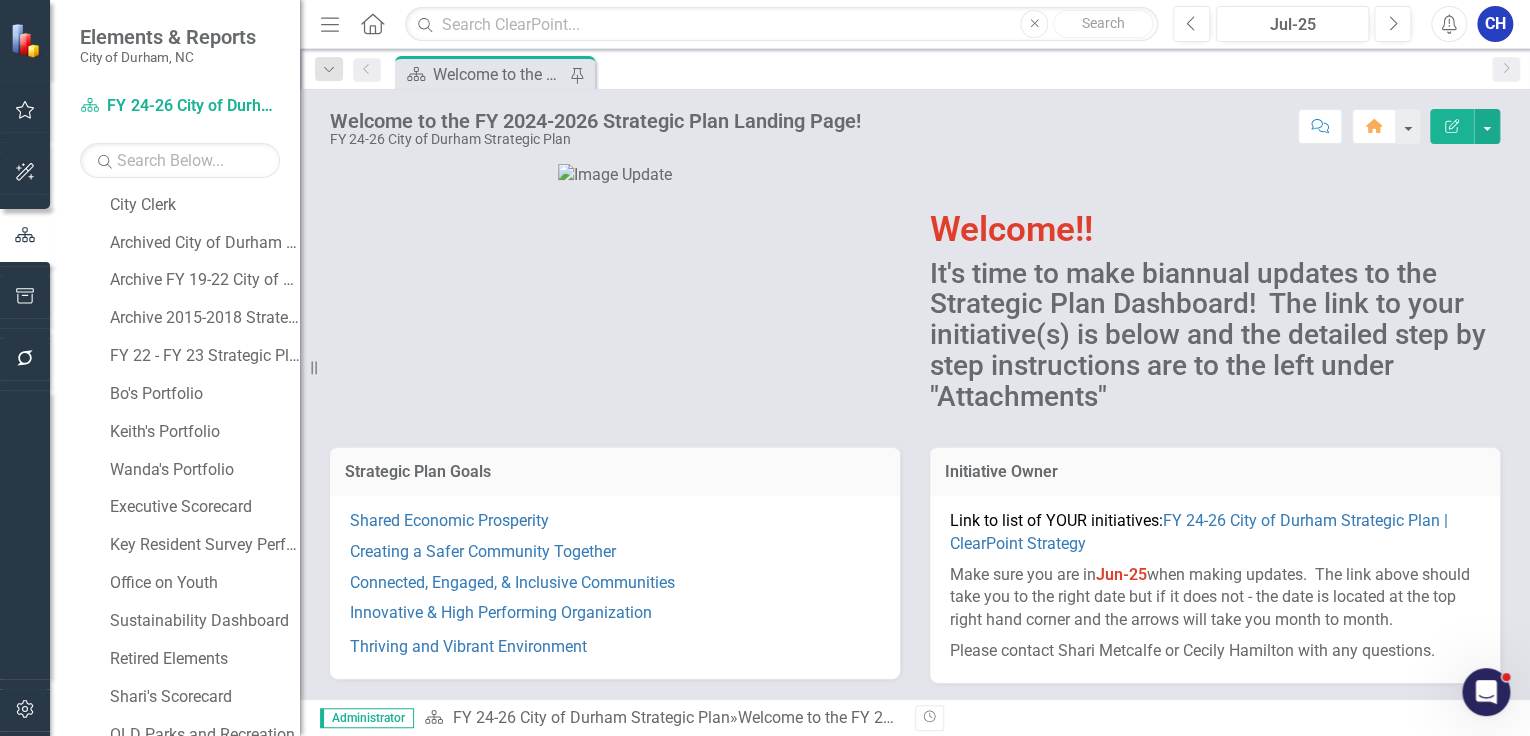scroll, scrollTop: 516, scrollLeft: 0, axis: vertical 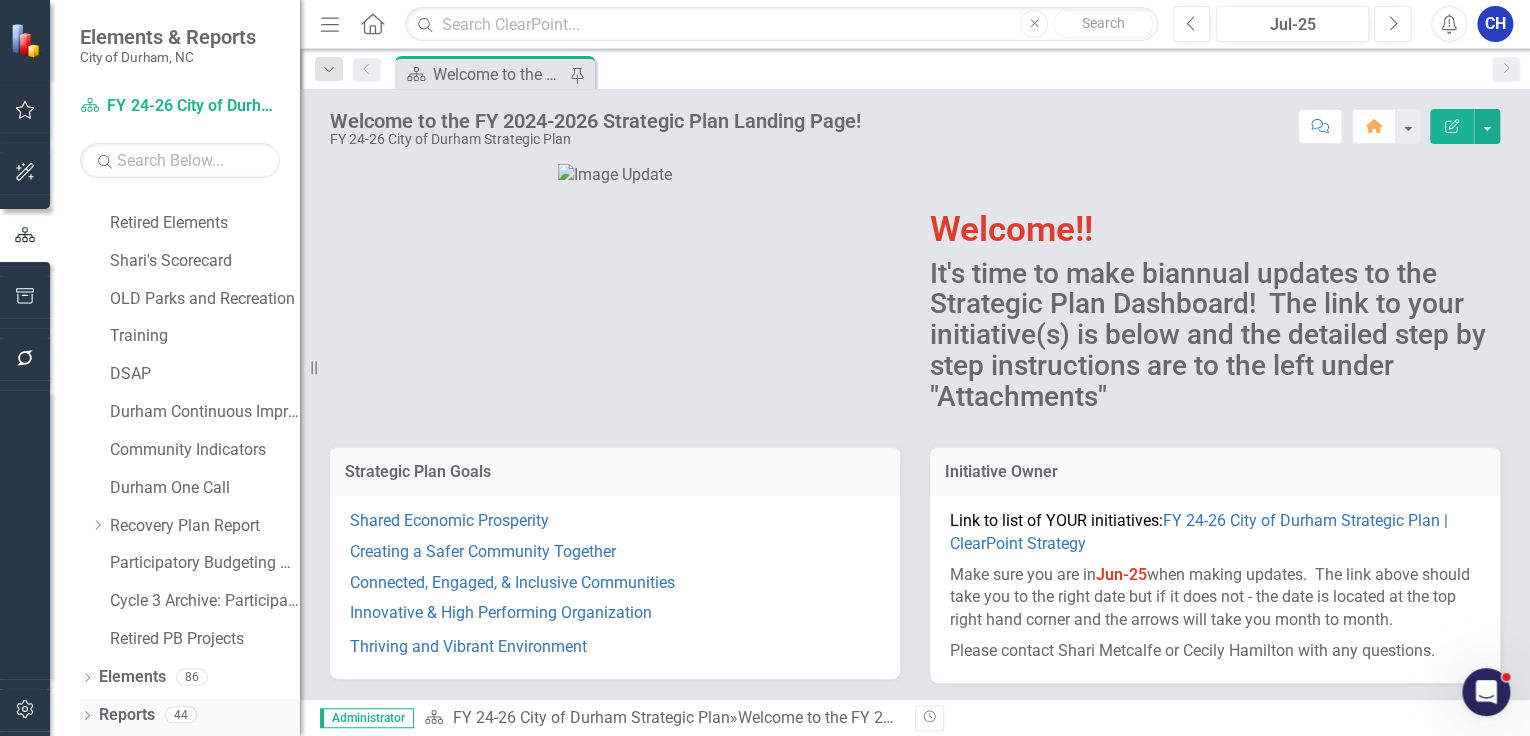 click on "Dropdown" 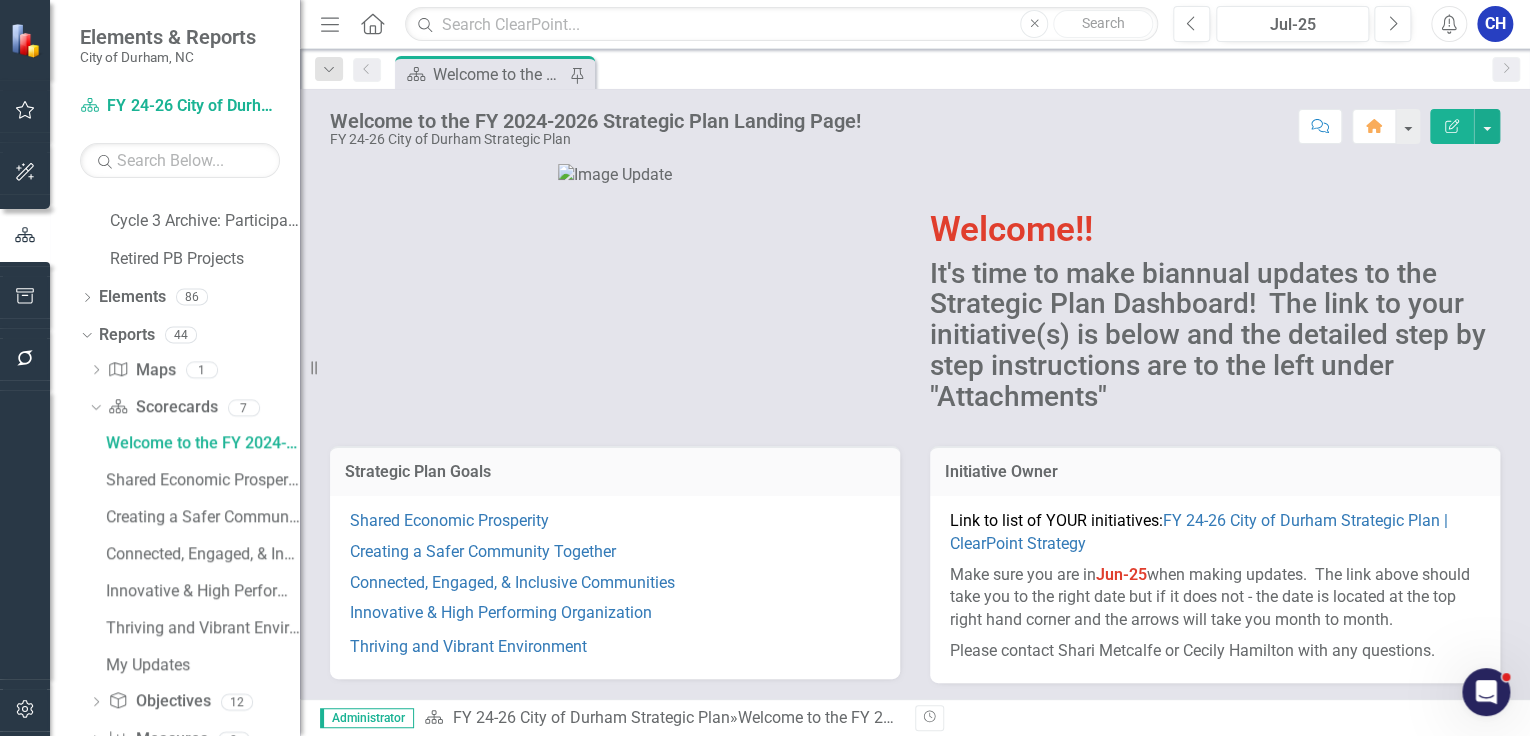 scroll, scrollTop: 1026, scrollLeft: 0, axis: vertical 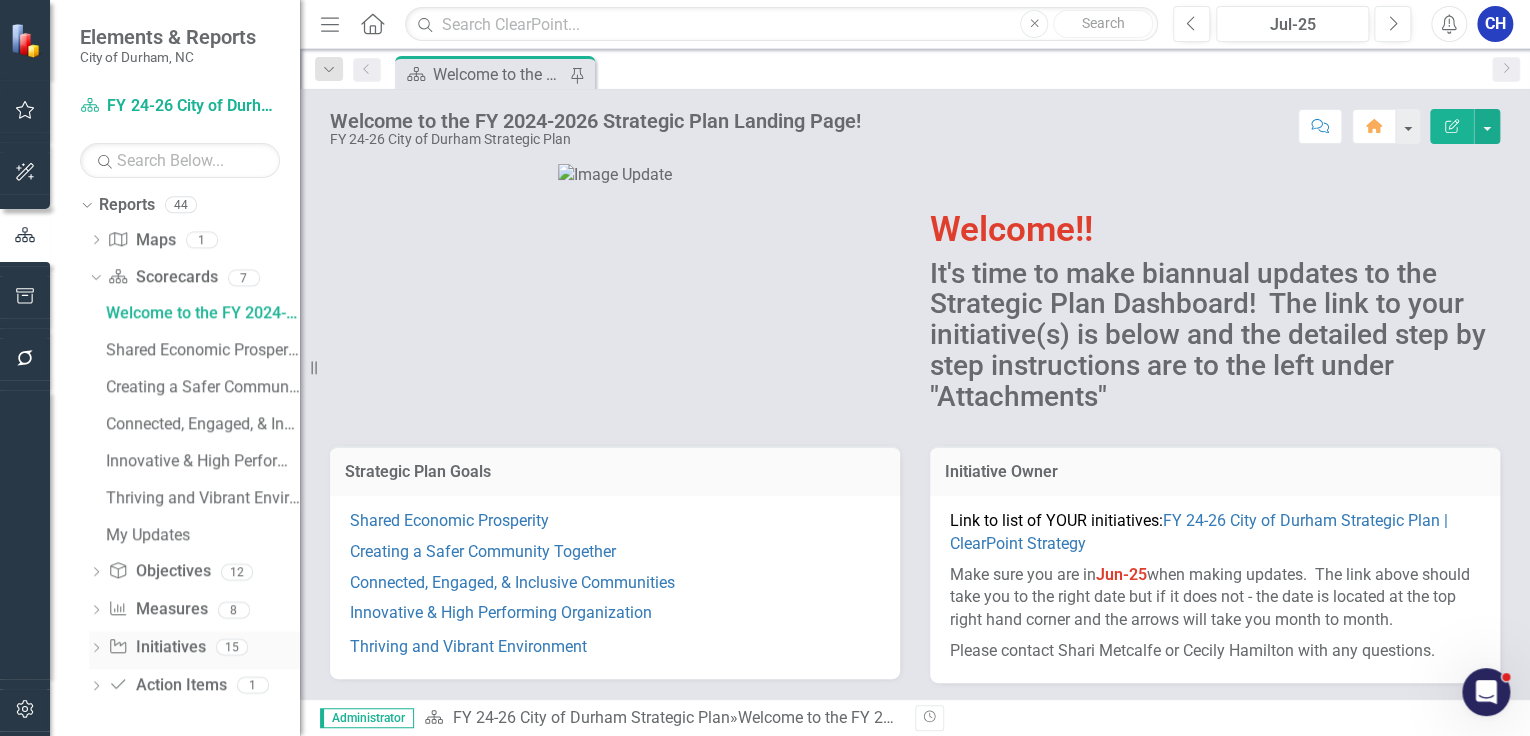 click on "Dropdown" at bounding box center (96, 649) 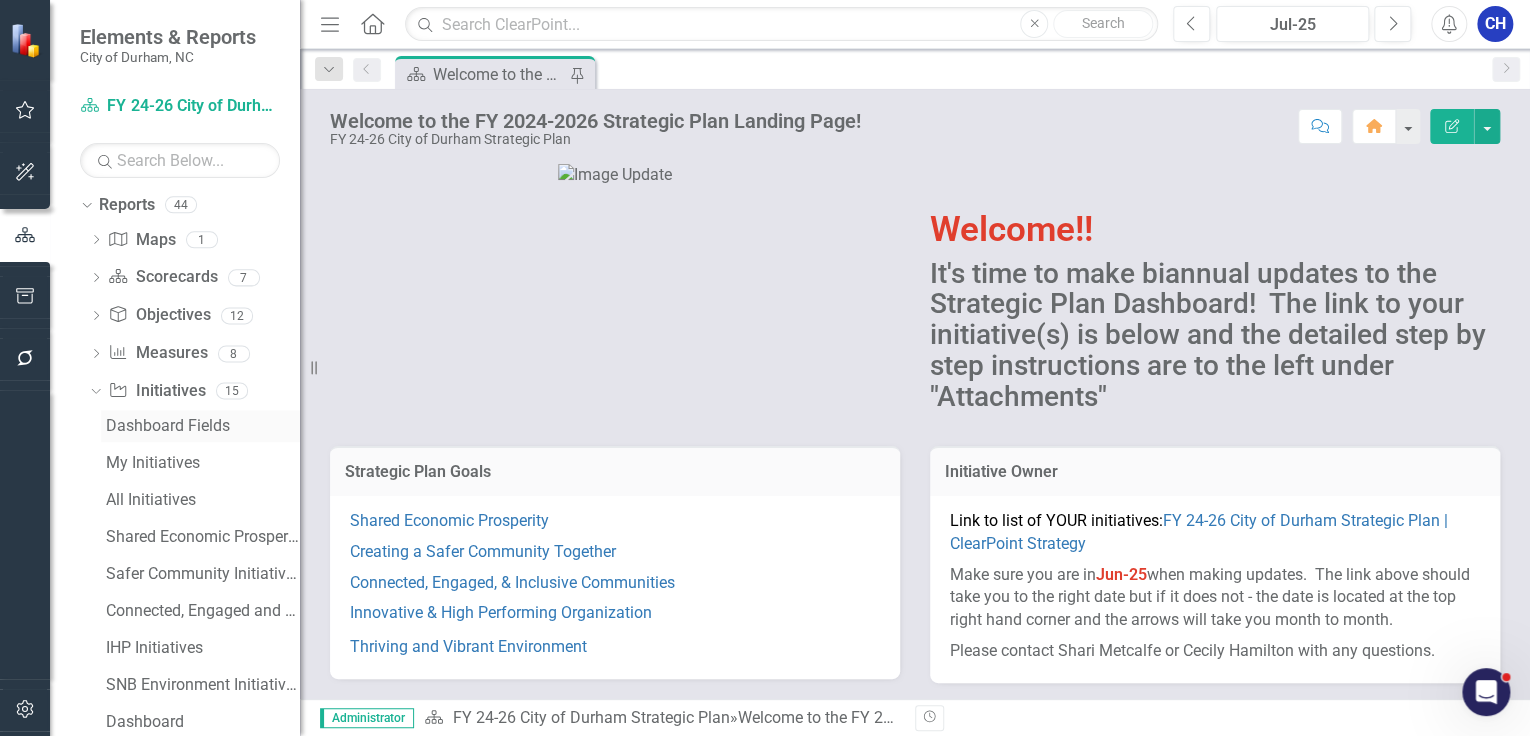 click on "Dashboard Fields" at bounding box center [200, 426] 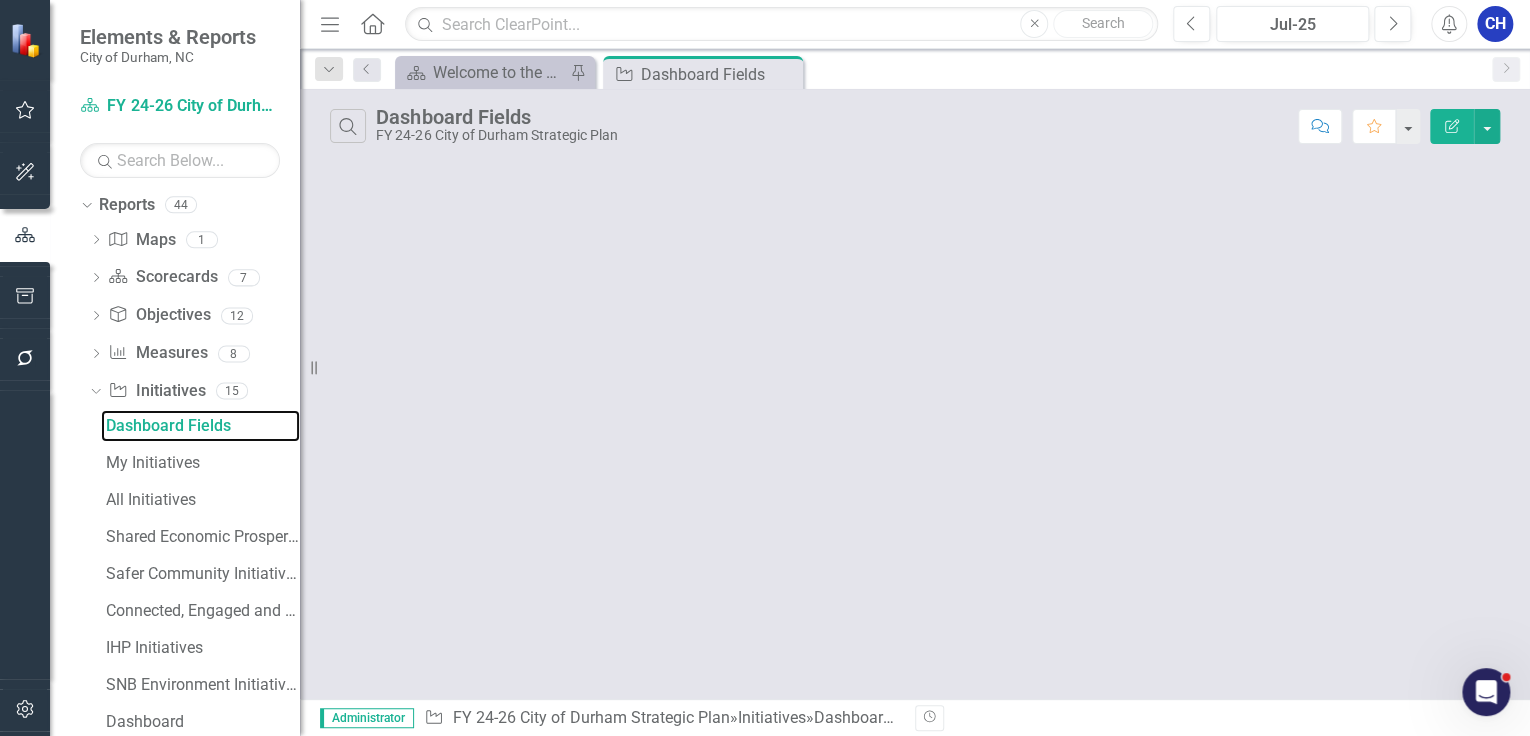 scroll, scrollTop: 732, scrollLeft: 0, axis: vertical 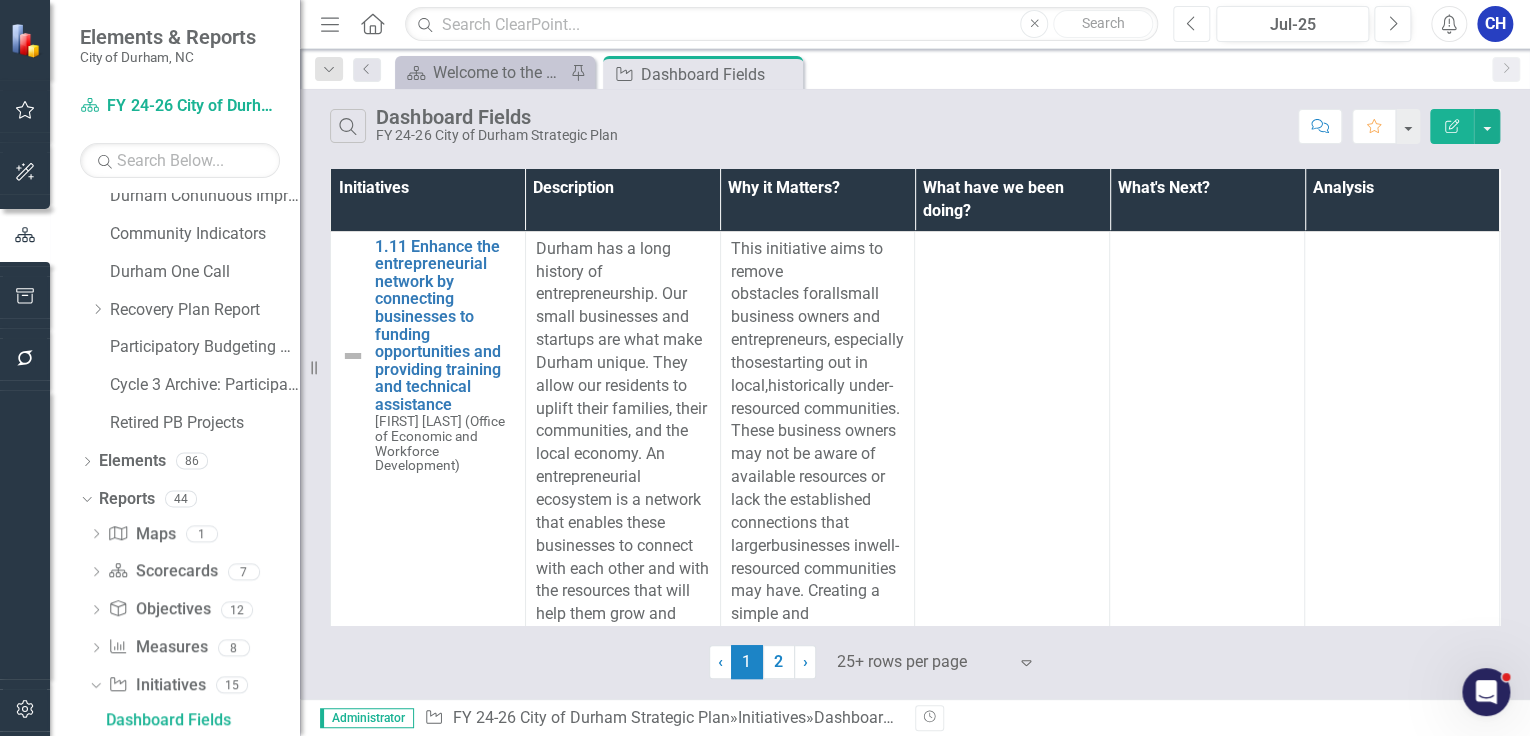 click 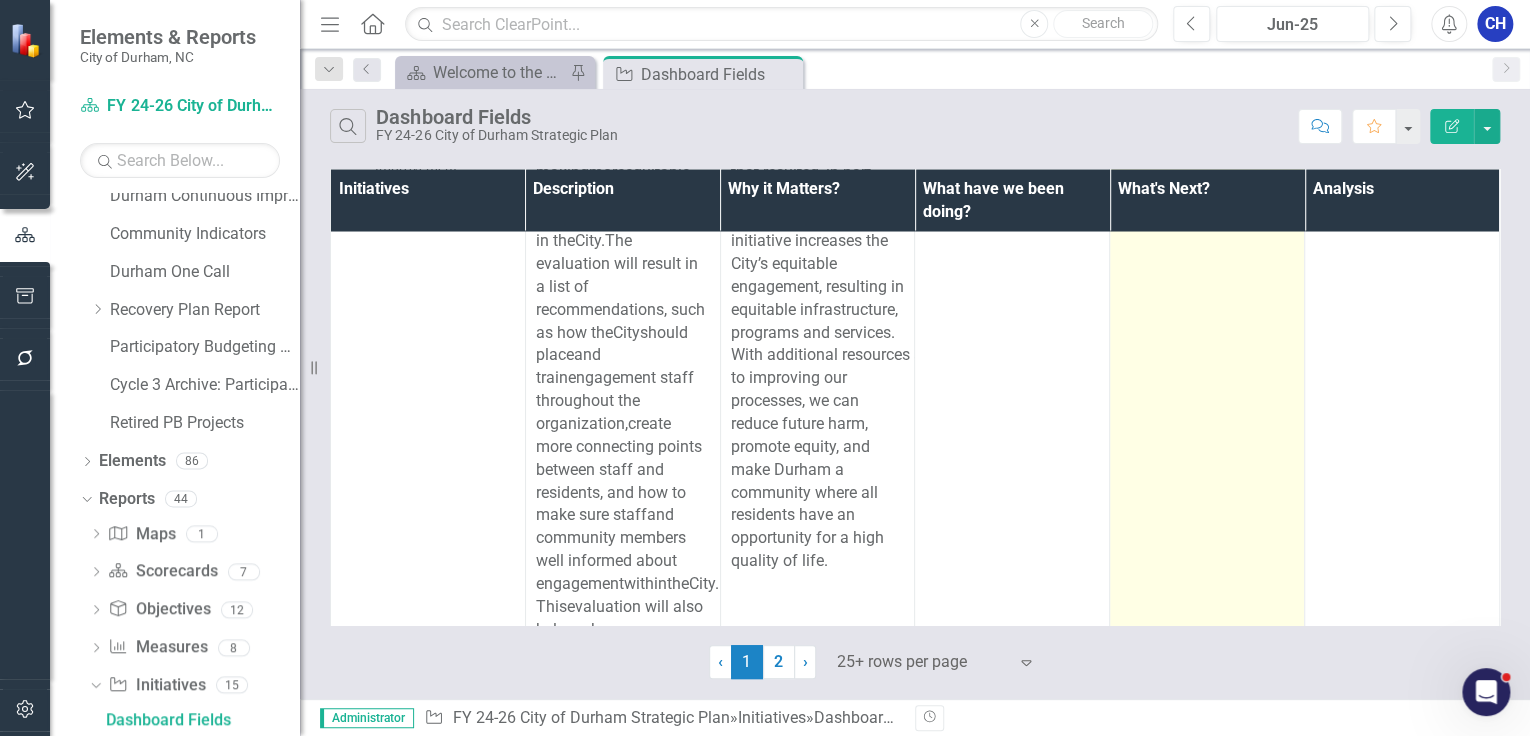scroll, scrollTop: 21200, scrollLeft: 0, axis: vertical 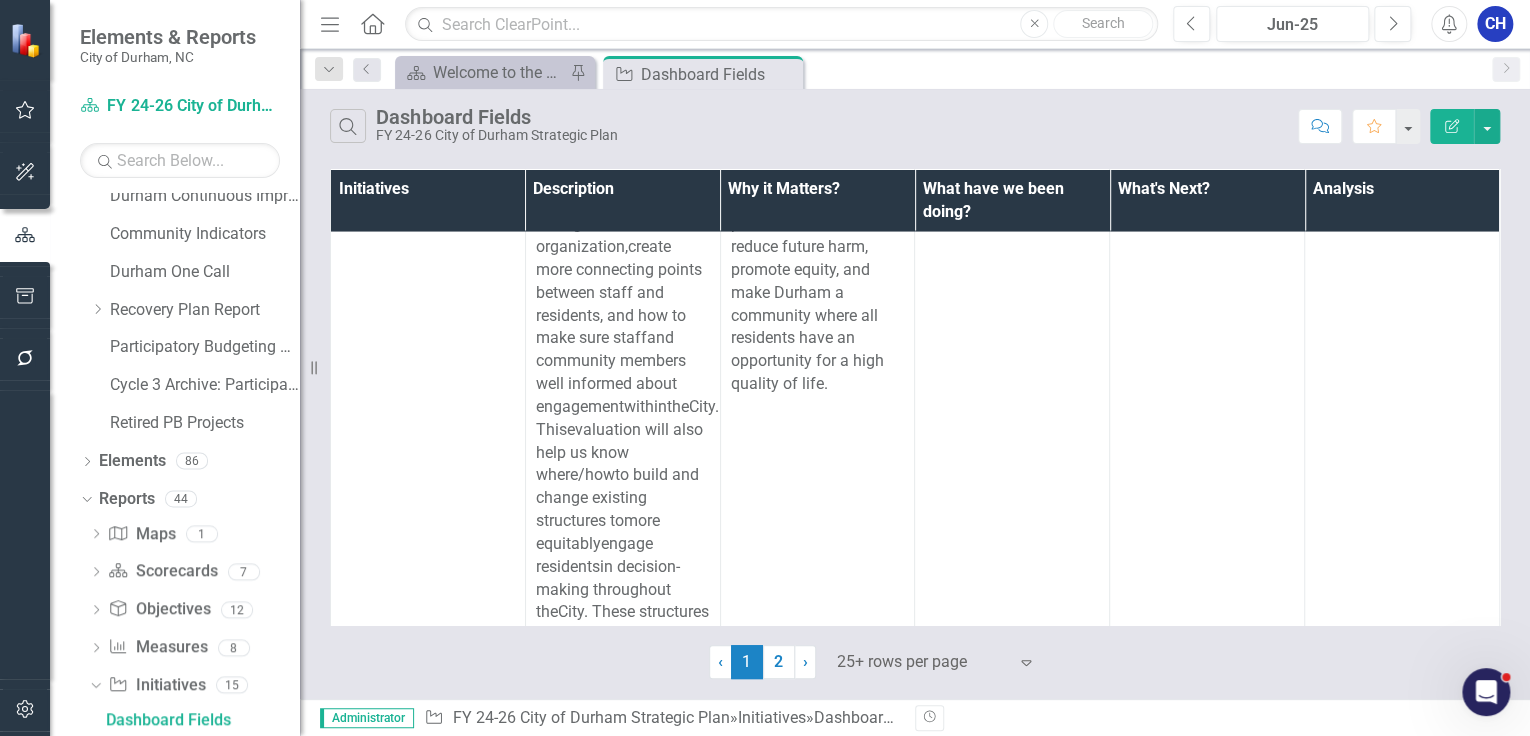 click on "2" at bounding box center [779, 662] 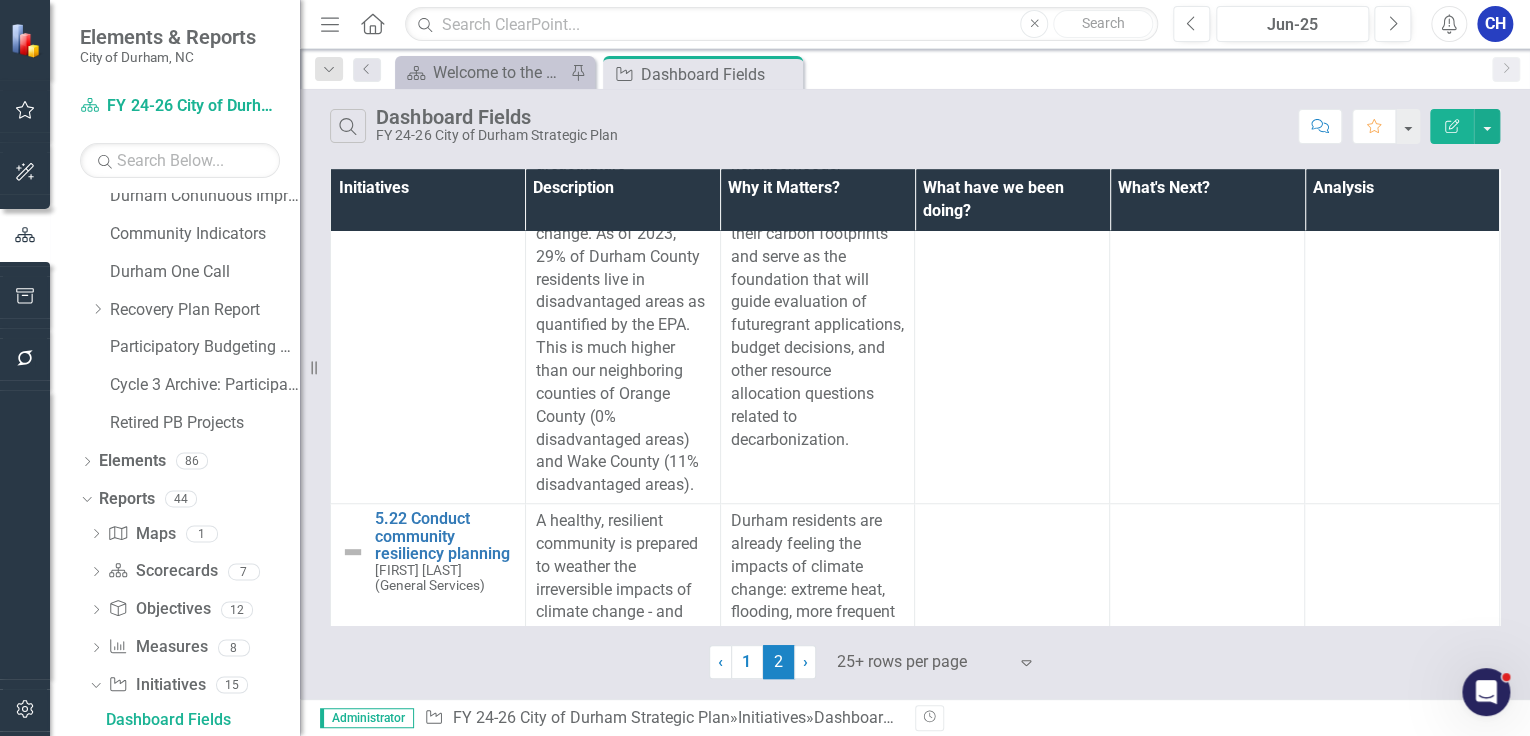 scroll, scrollTop: 12080, scrollLeft: 0, axis: vertical 